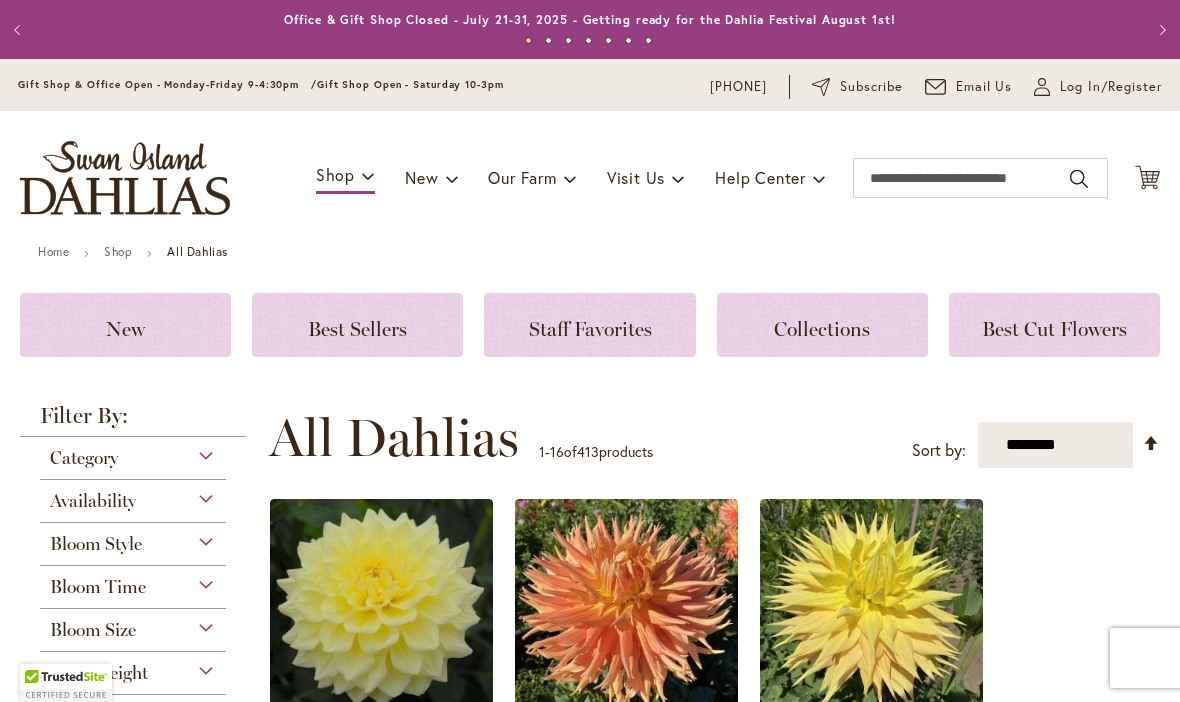 scroll, scrollTop: 0, scrollLeft: 0, axis: both 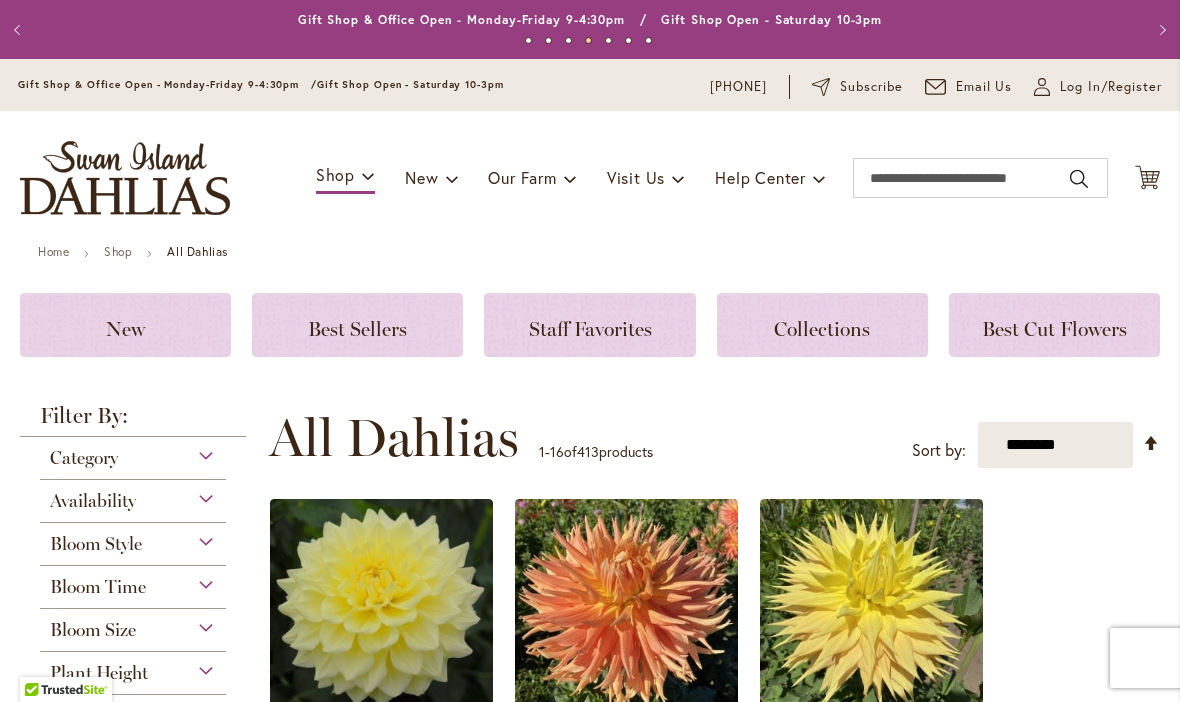 click on "Log In/Register" at bounding box center (1111, 87) 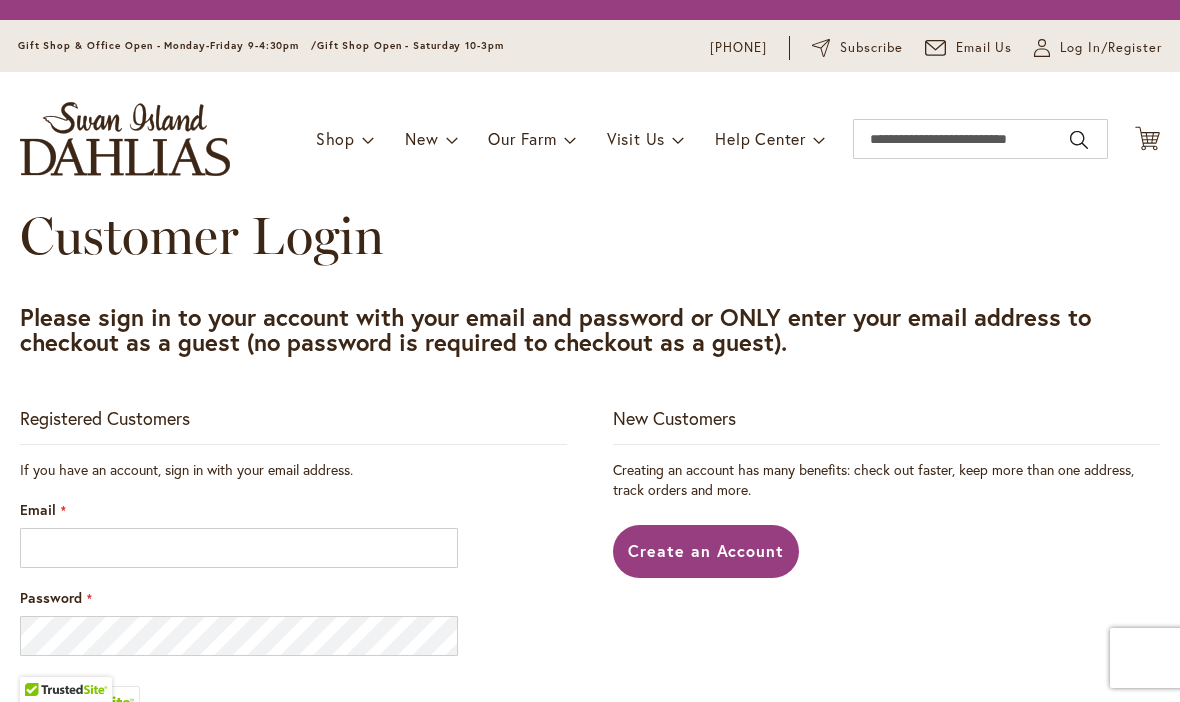 scroll, scrollTop: 0, scrollLeft: 0, axis: both 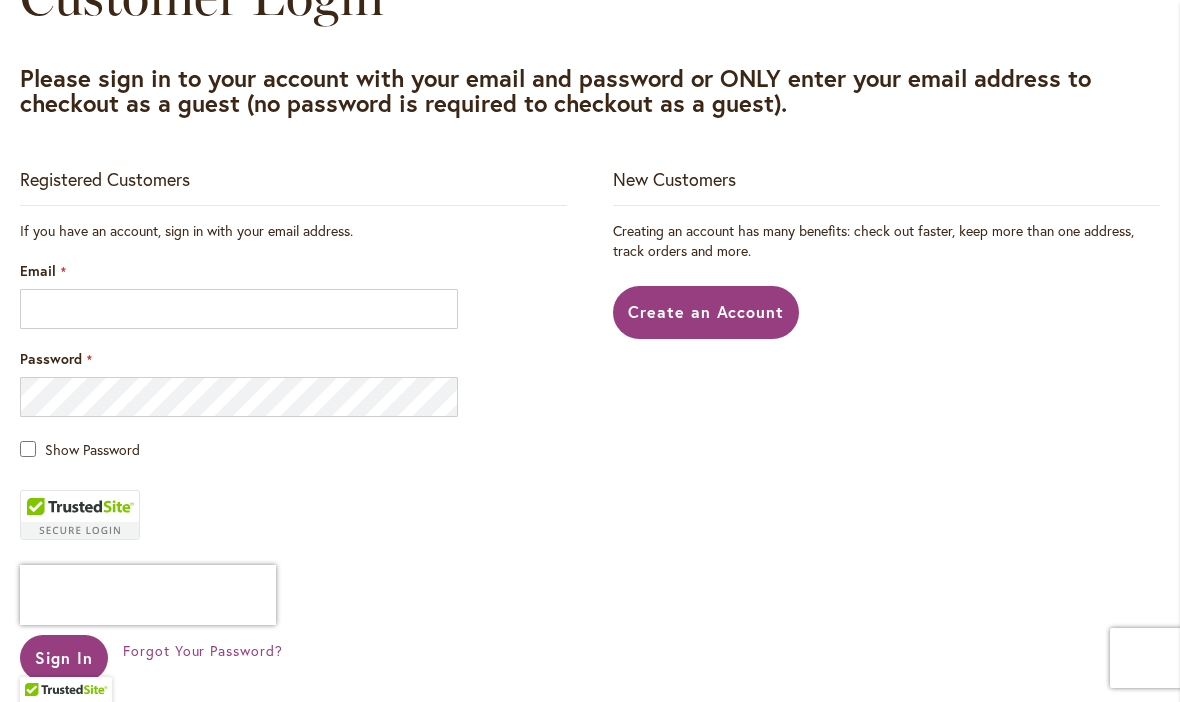 click on "Create an Account" at bounding box center [706, 311] 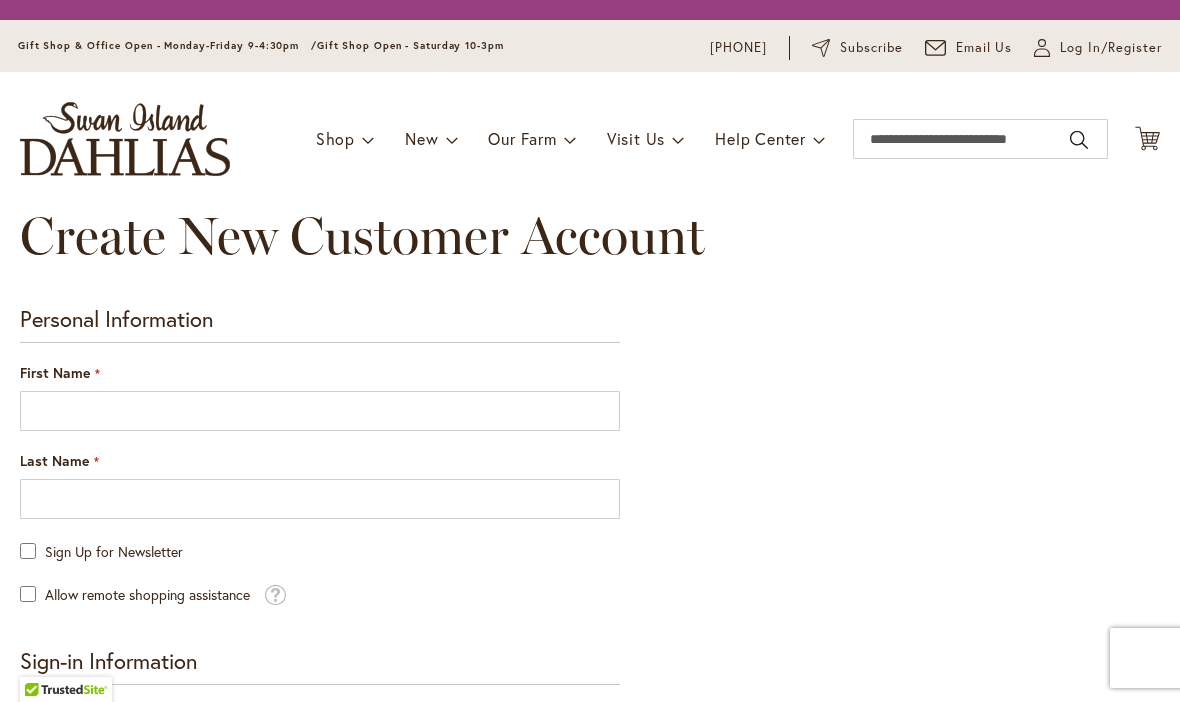 scroll, scrollTop: 0, scrollLeft: 0, axis: both 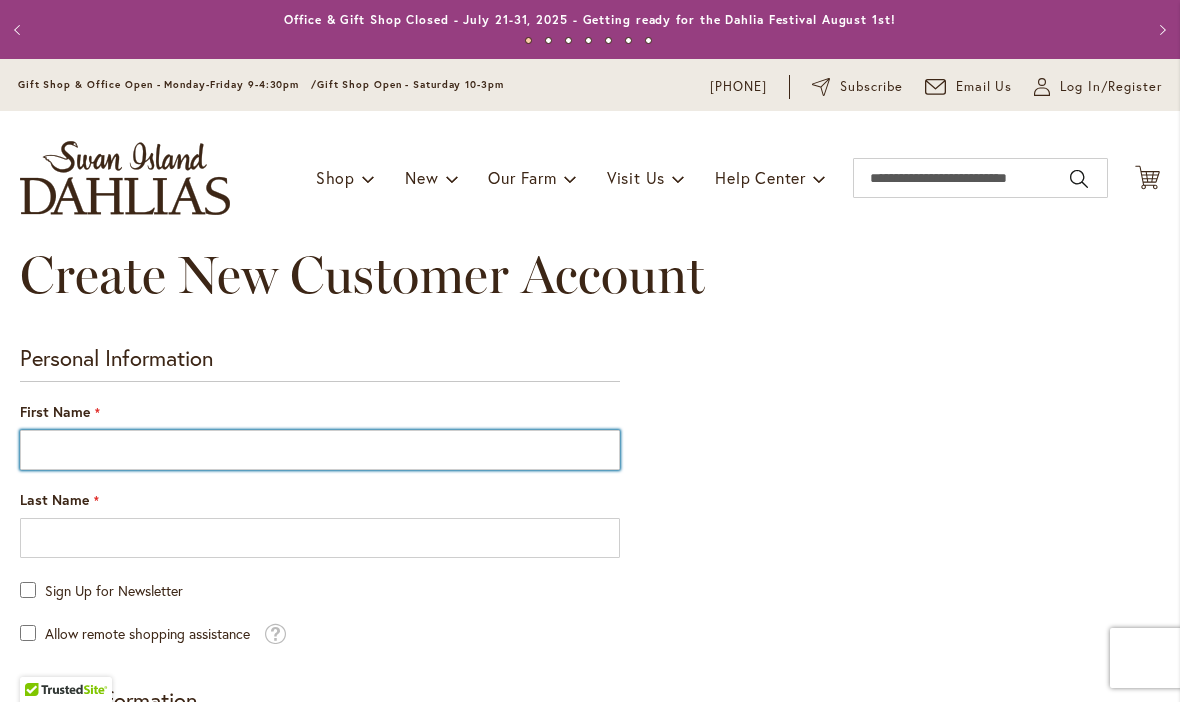 click on "First Name" at bounding box center [320, 450] 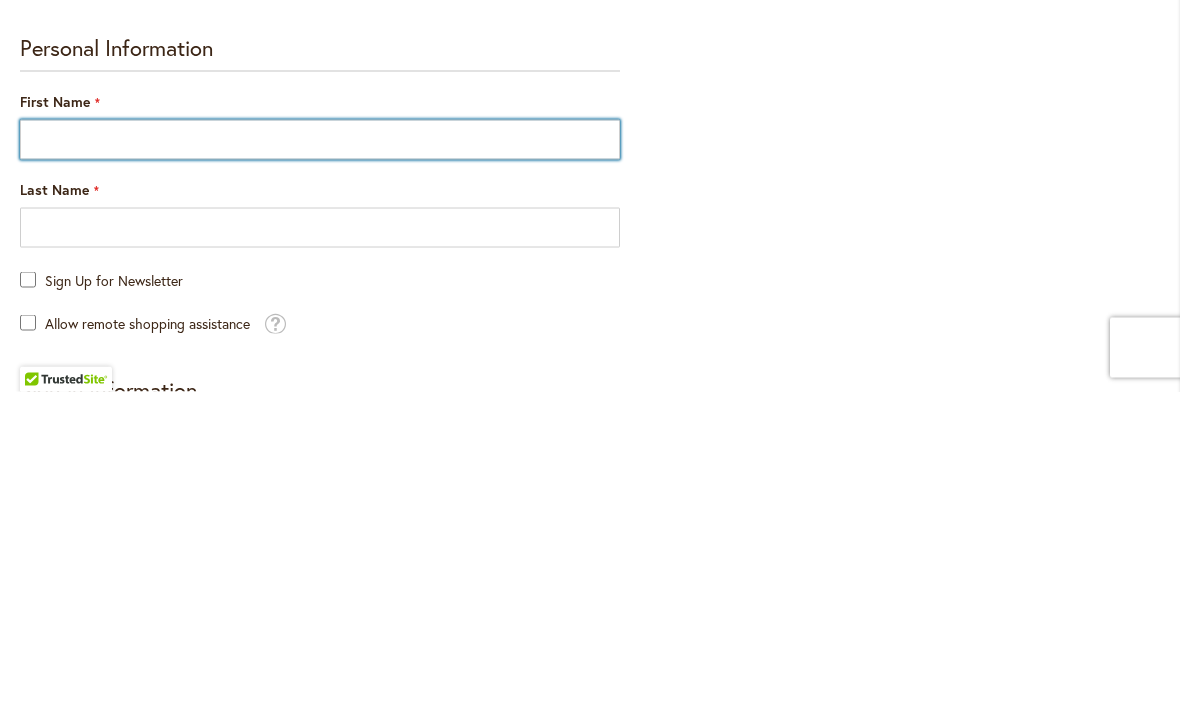 type on "****" 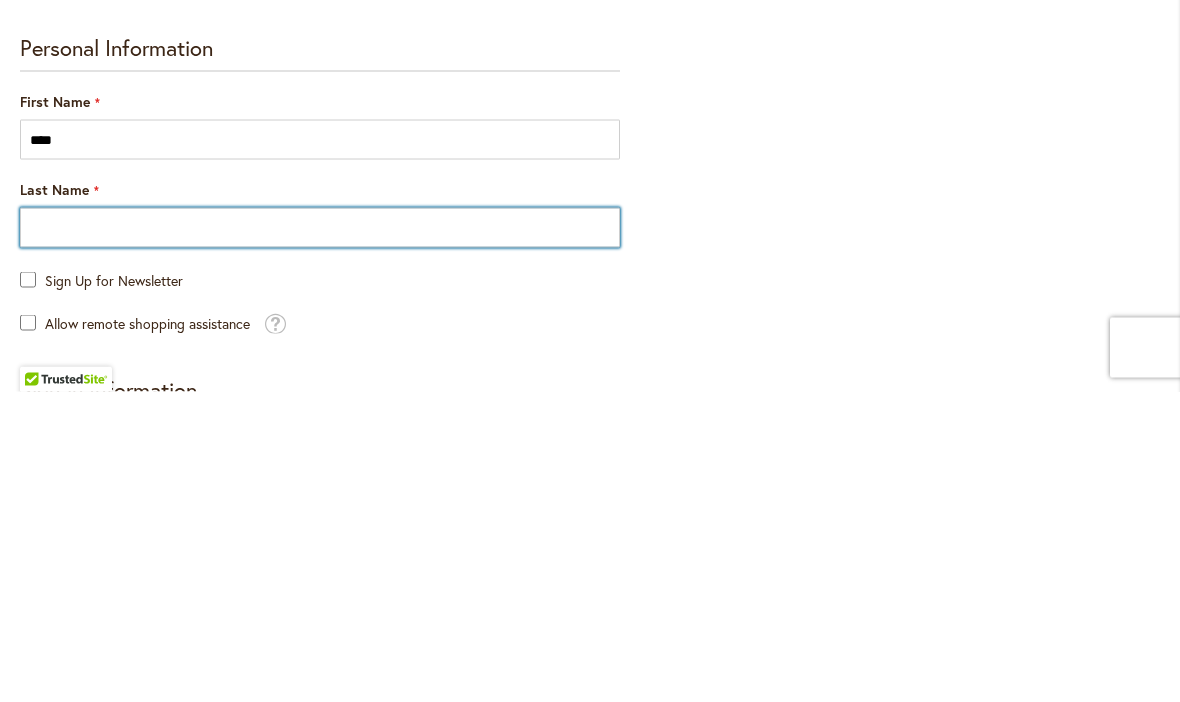 type on "****" 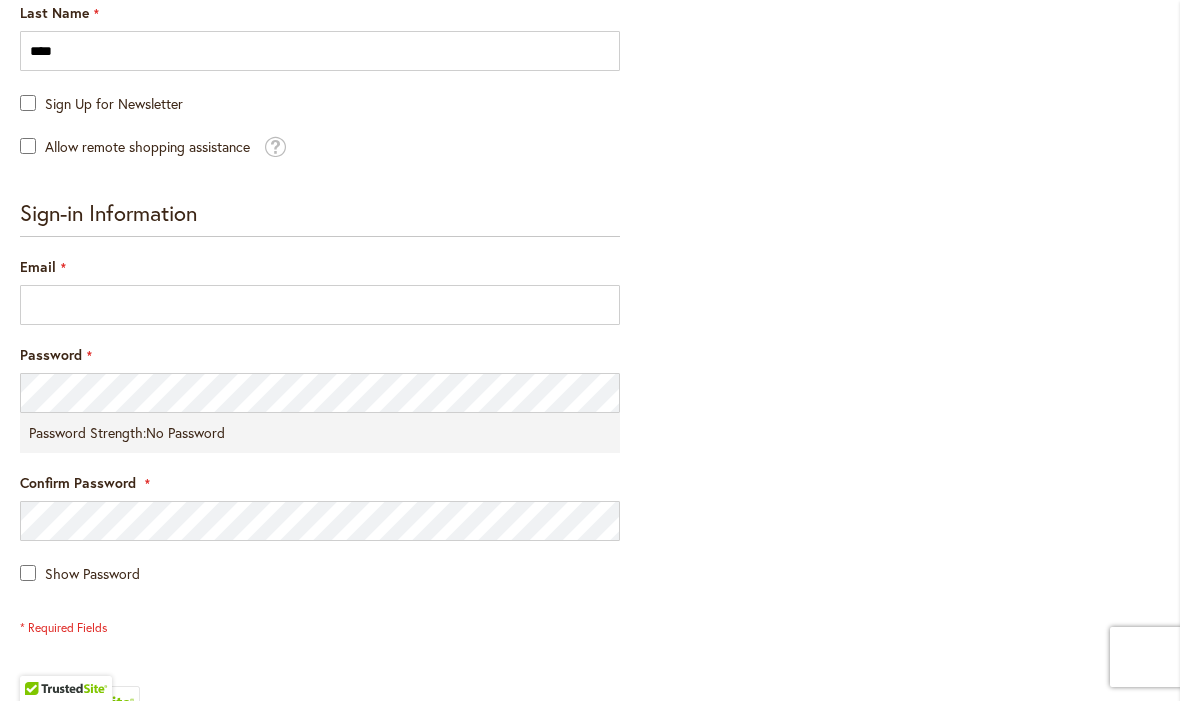 scroll, scrollTop: 485, scrollLeft: 0, axis: vertical 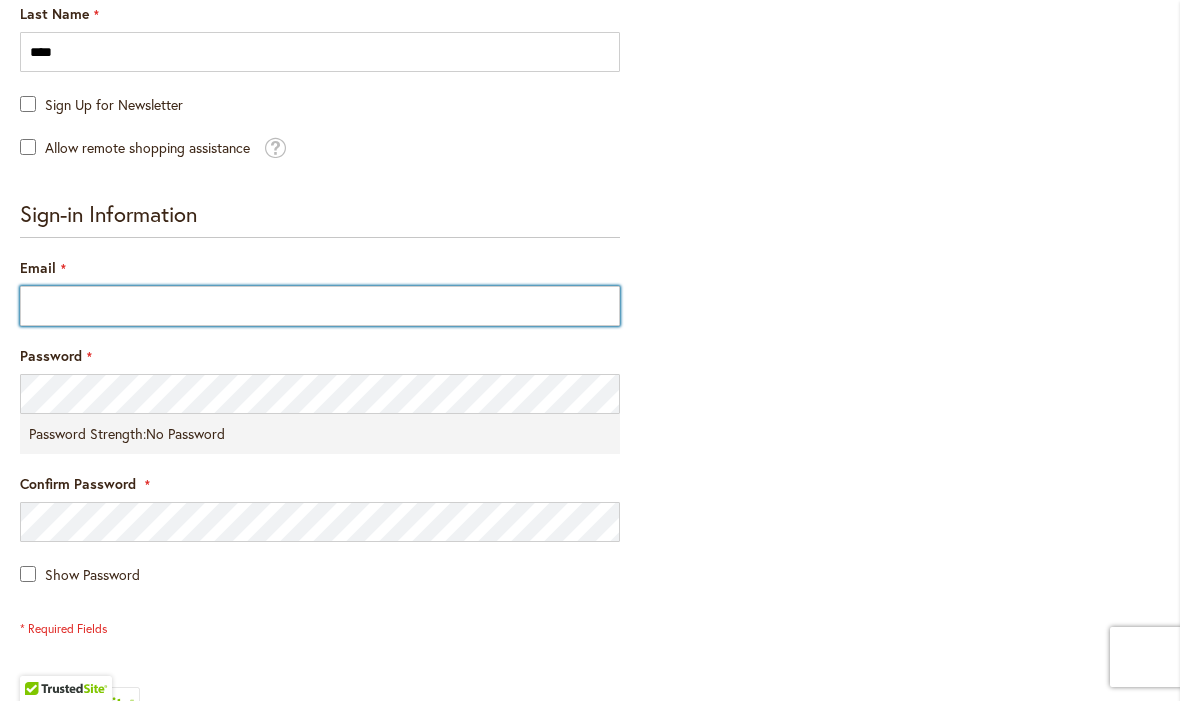 click on "Email" at bounding box center (320, 307) 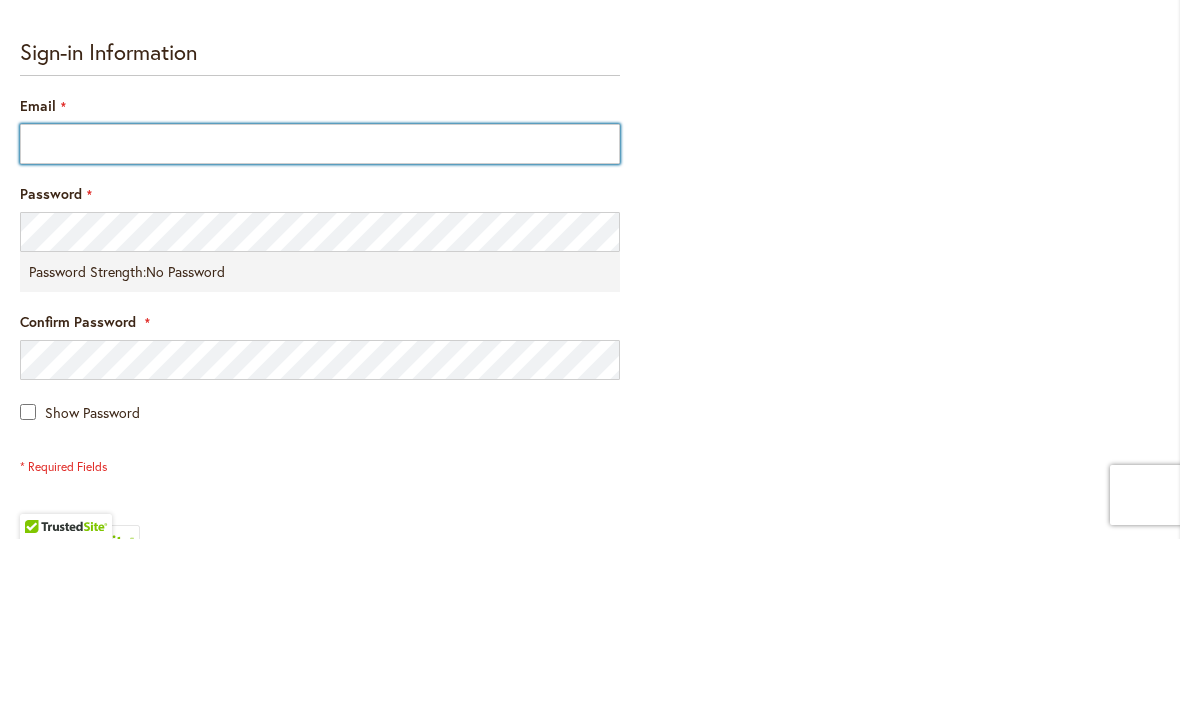 type on "*" 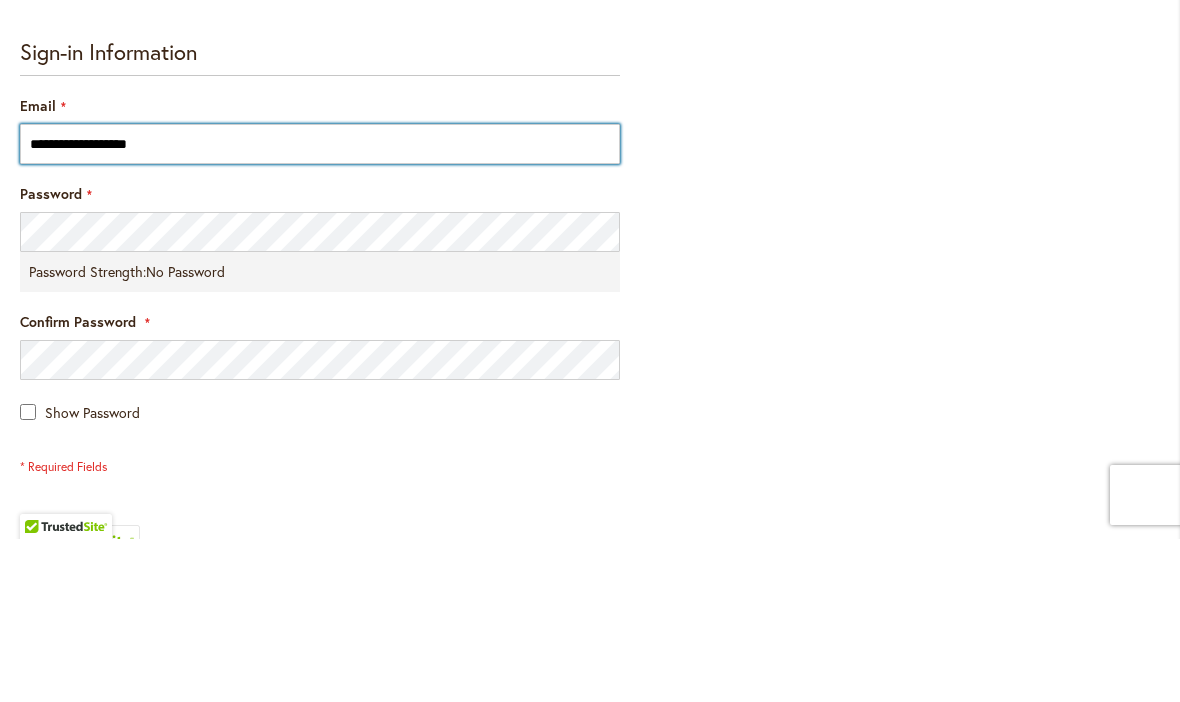 type on "**********" 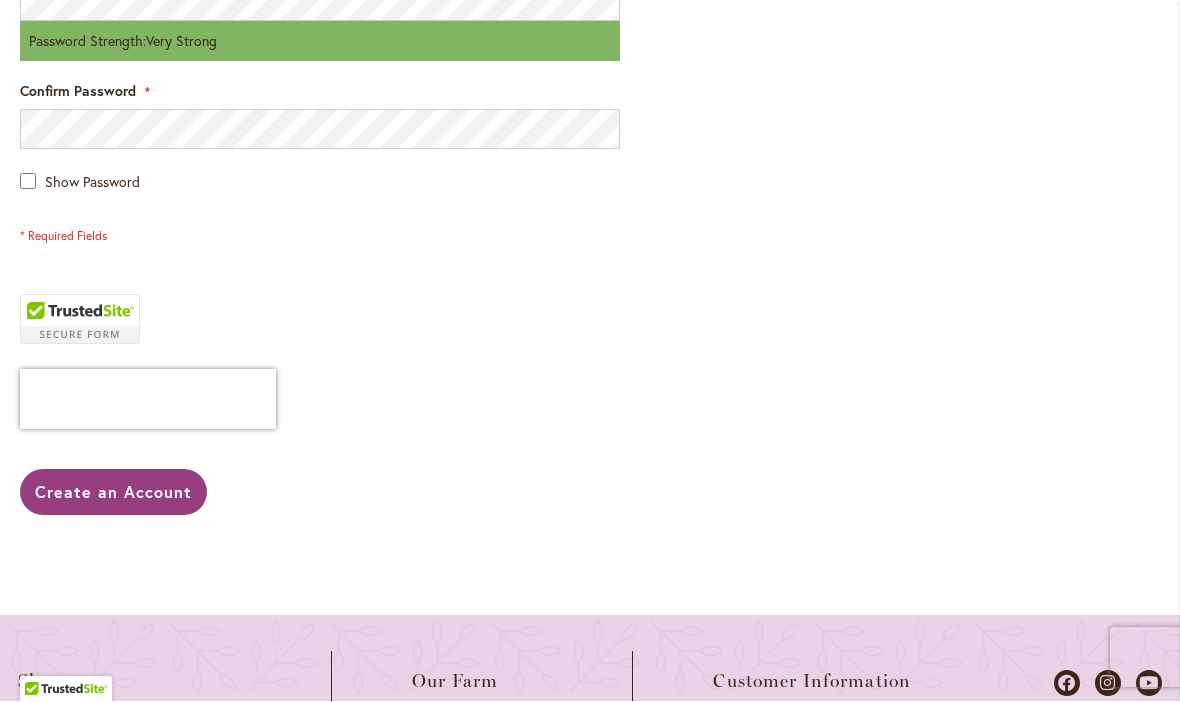 scroll, scrollTop: 881, scrollLeft: 0, axis: vertical 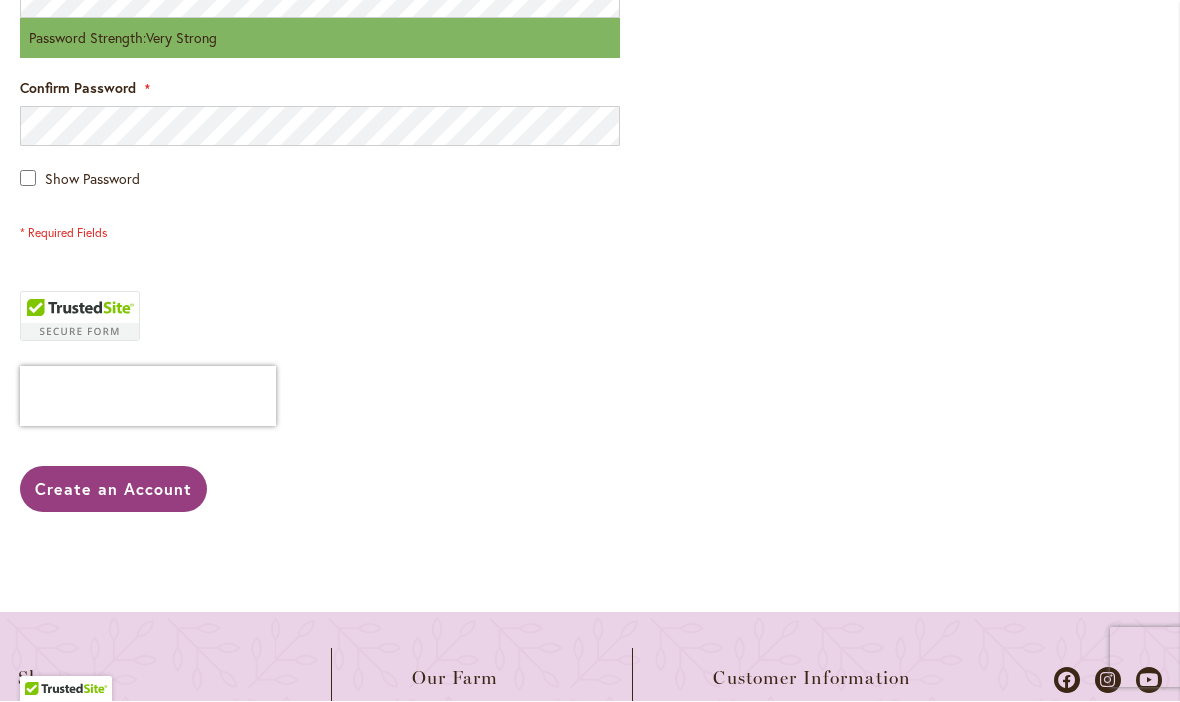 click on "Create an Account" at bounding box center (113, 489) 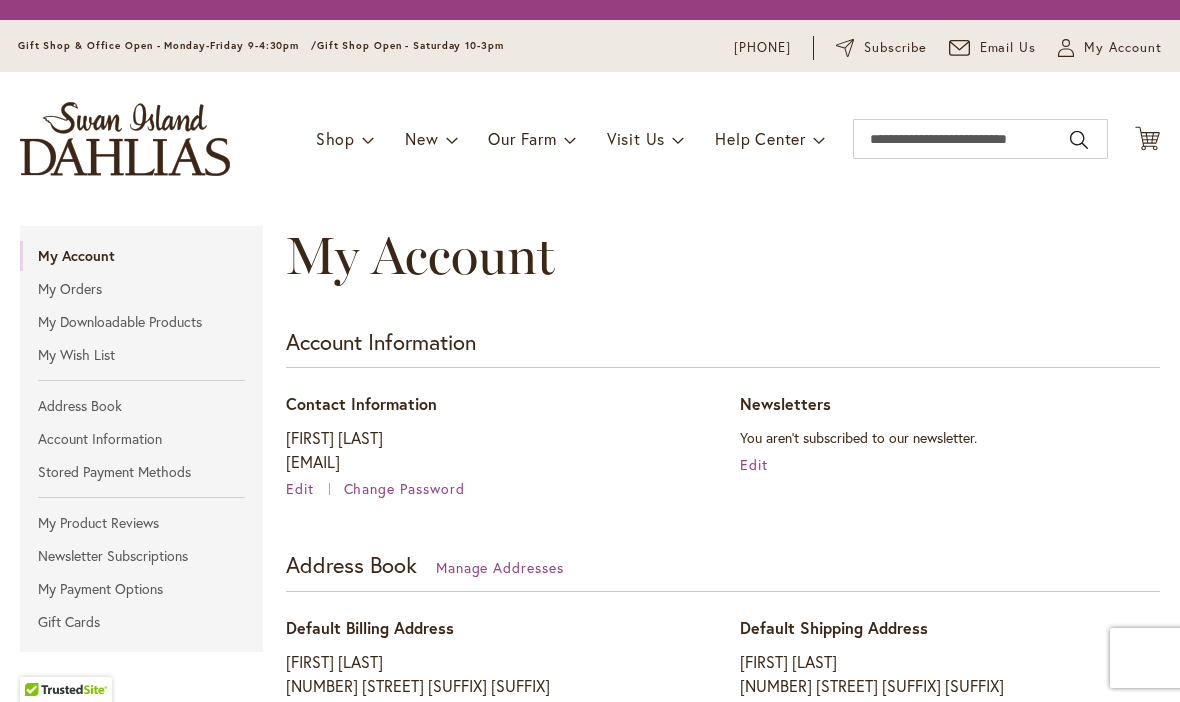 scroll, scrollTop: 0, scrollLeft: 0, axis: both 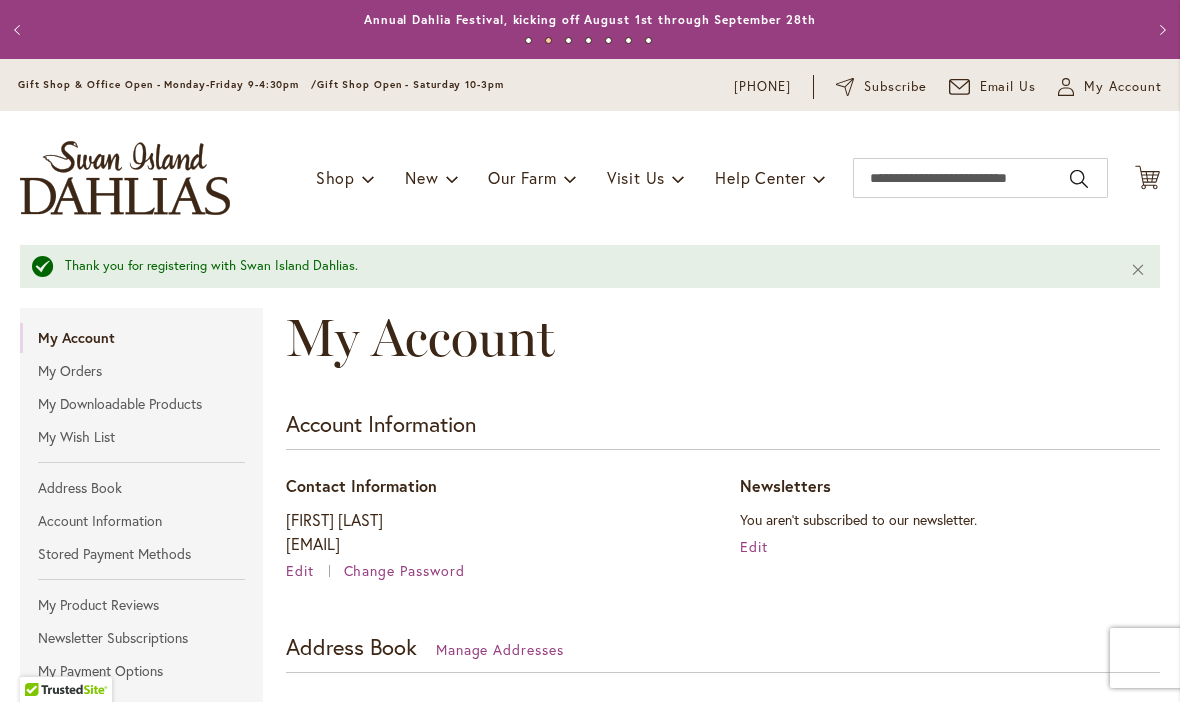 click on "My Orders" at bounding box center [141, 371] 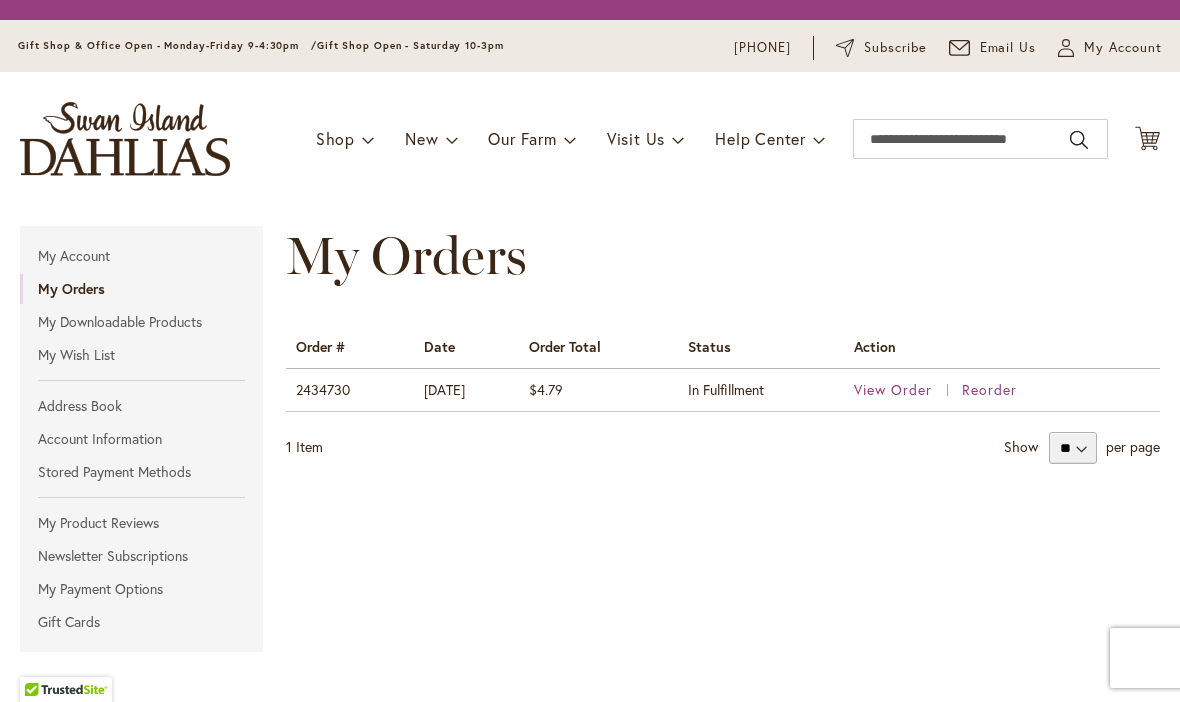 scroll, scrollTop: 0, scrollLeft: 0, axis: both 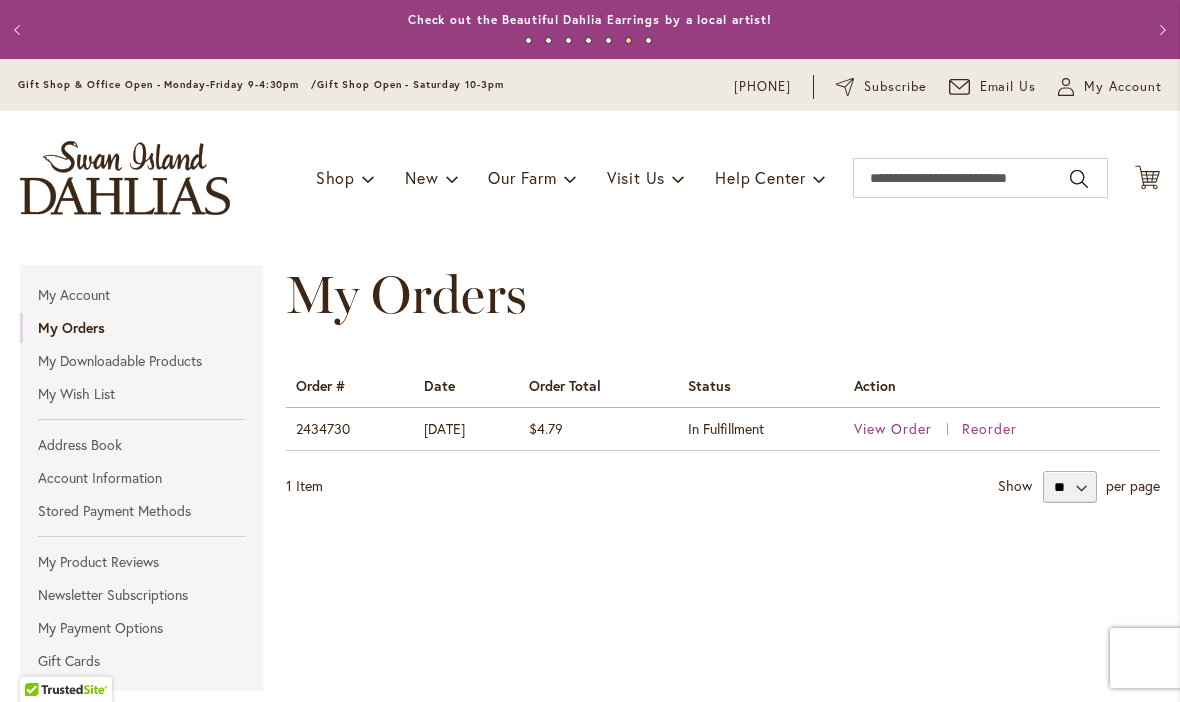 click on "View Order" at bounding box center [893, 428] 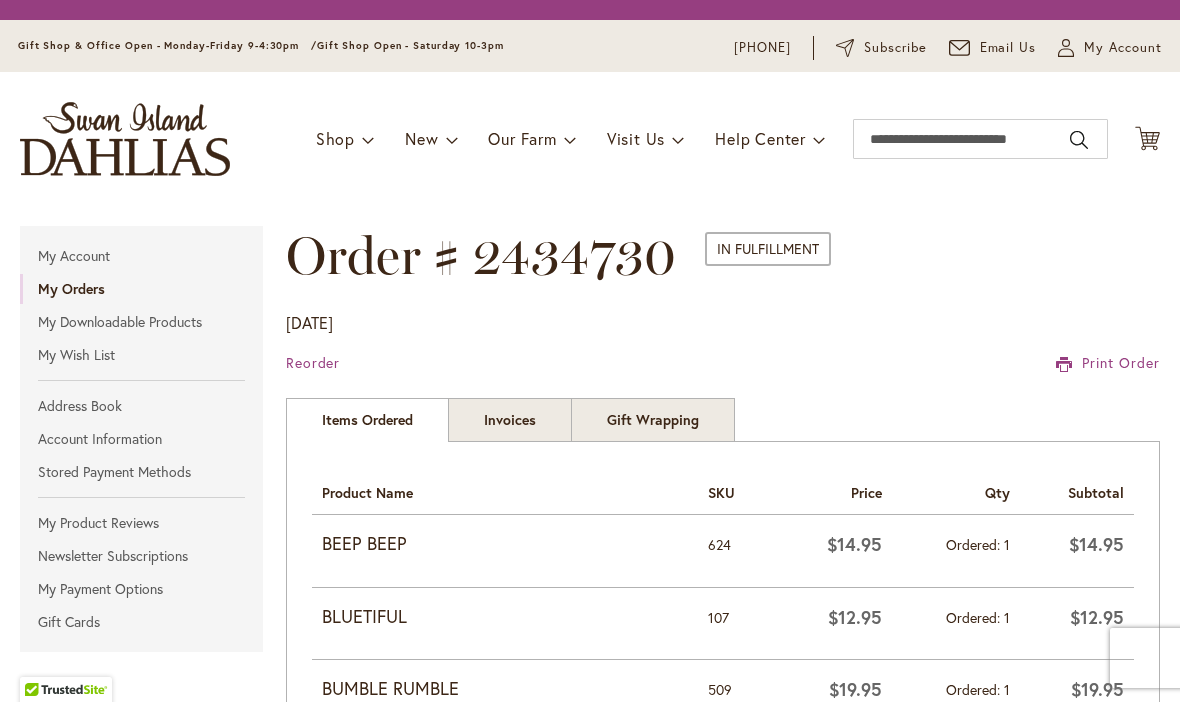 scroll, scrollTop: 0, scrollLeft: 0, axis: both 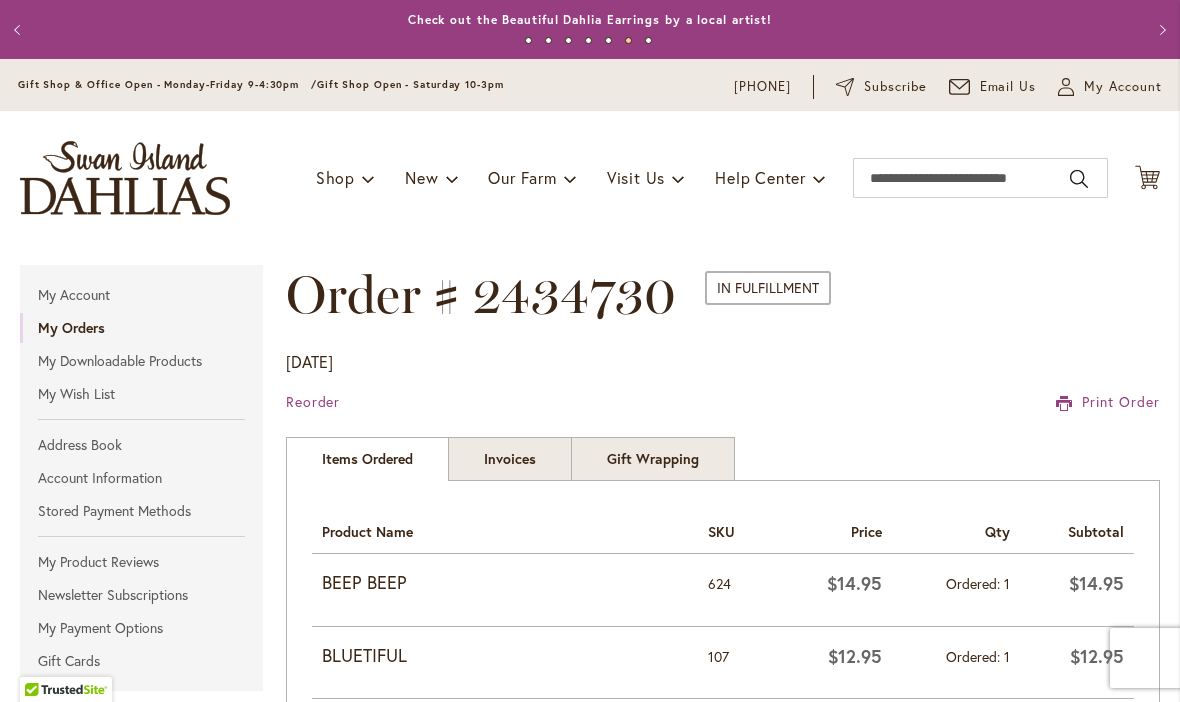 click on "Address Book" at bounding box center [141, 445] 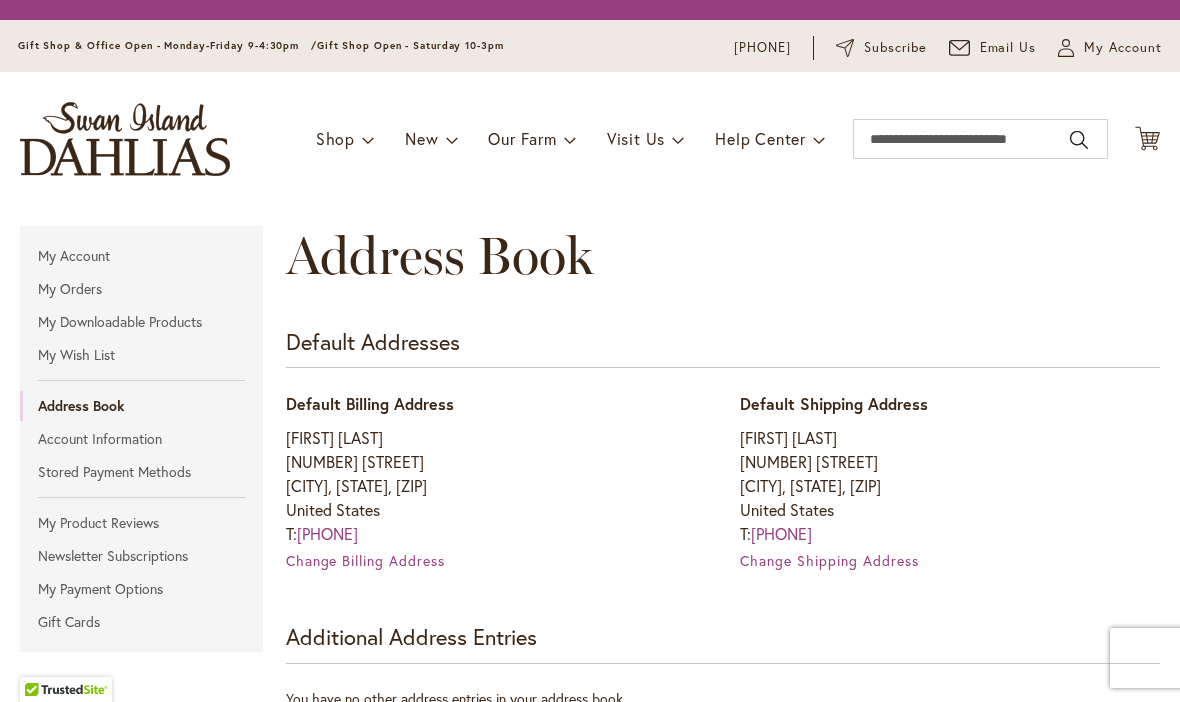 scroll, scrollTop: 0, scrollLeft: 0, axis: both 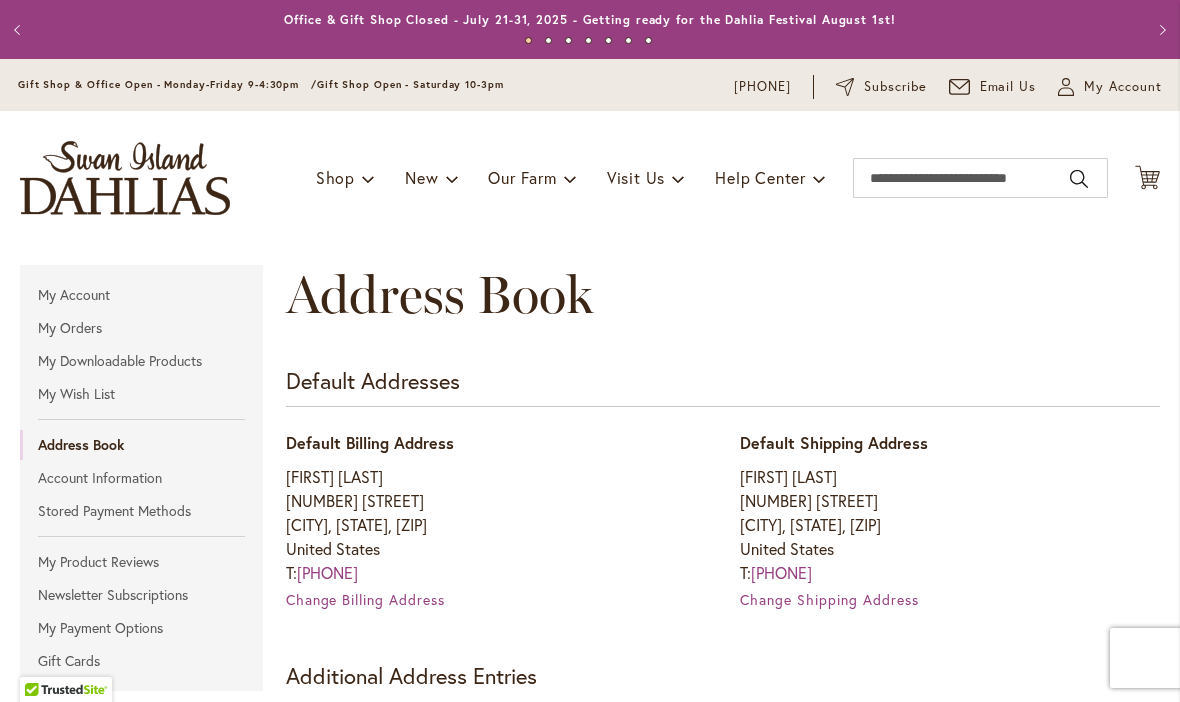 click on "Account Information" at bounding box center [141, 478] 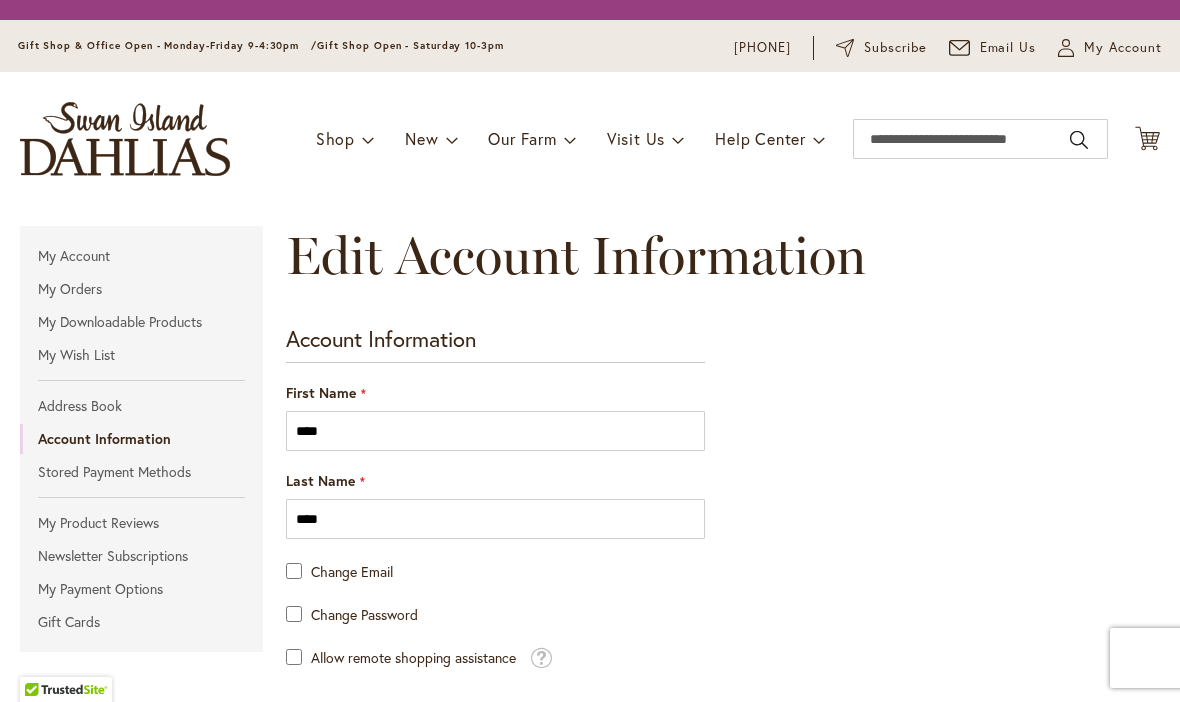 scroll, scrollTop: 0, scrollLeft: 0, axis: both 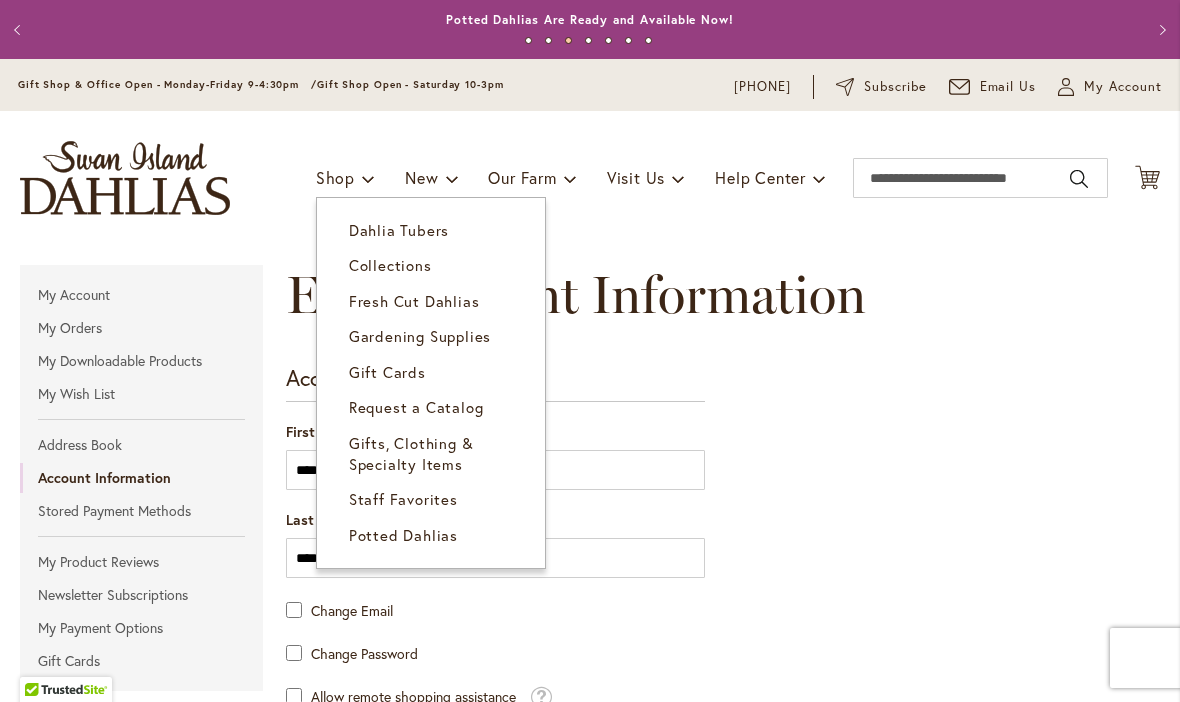 click on "Dahlia Tubers" at bounding box center (399, 230) 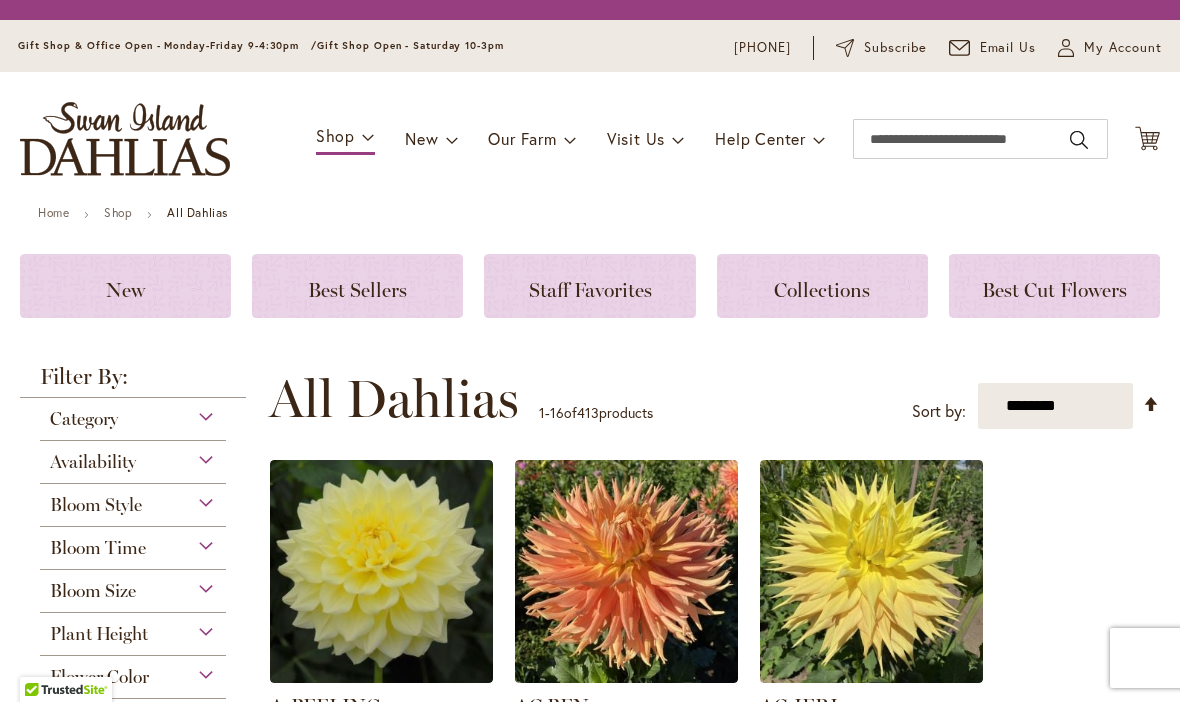 scroll, scrollTop: 0, scrollLeft: 0, axis: both 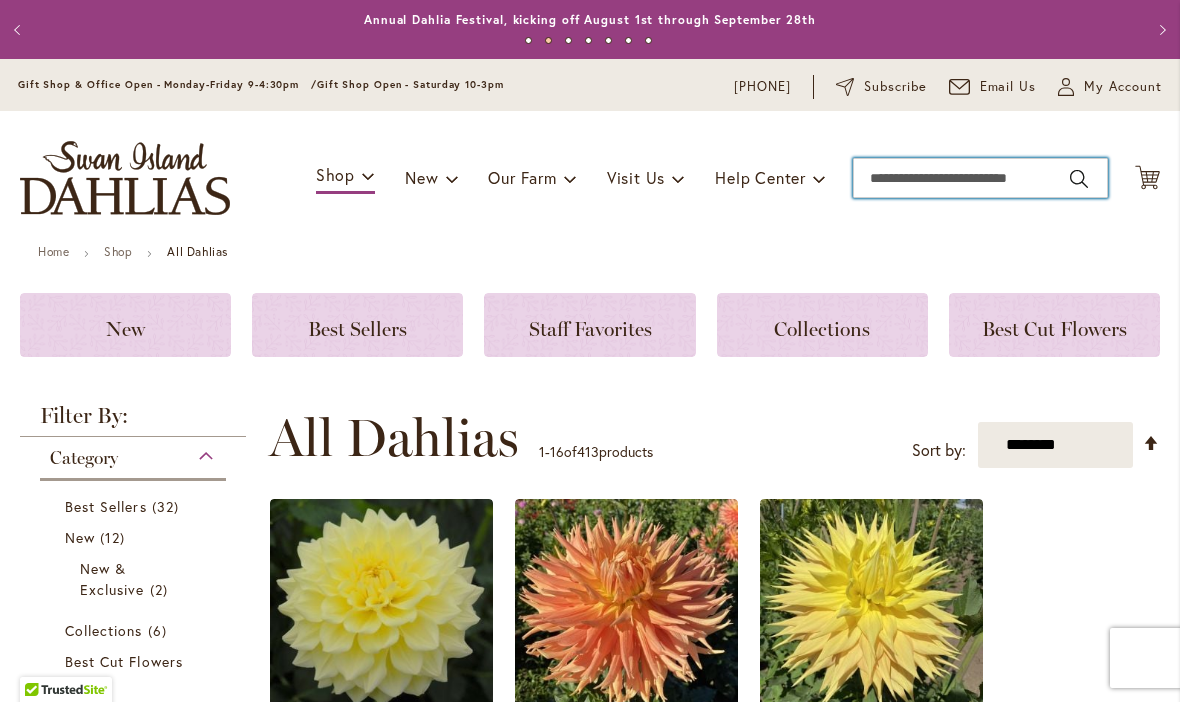 click on "Search" at bounding box center [980, 178] 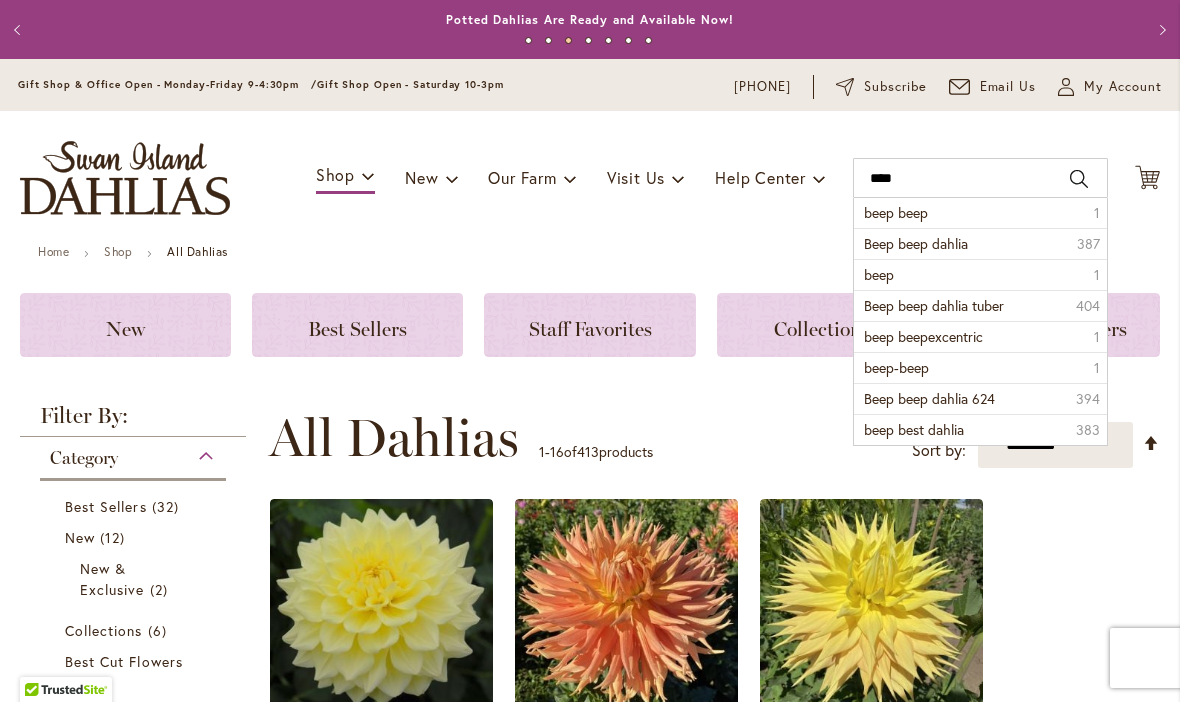 click on "beep beep" at bounding box center [896, 212] 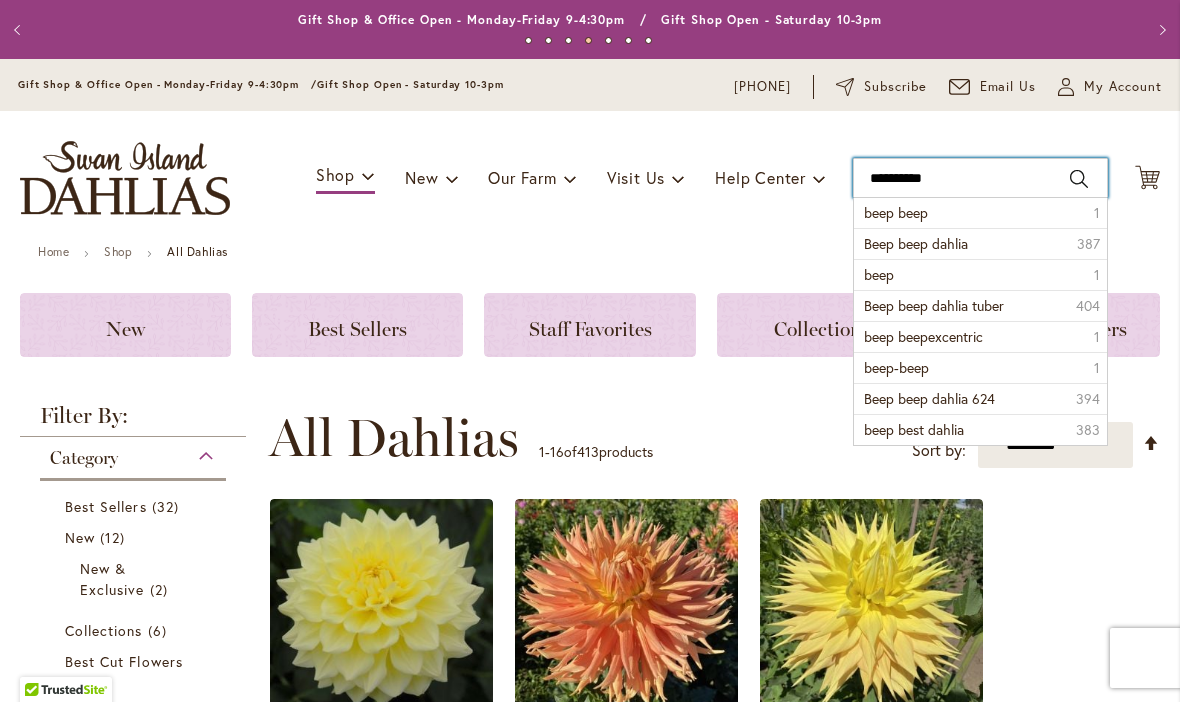 type on "*********" 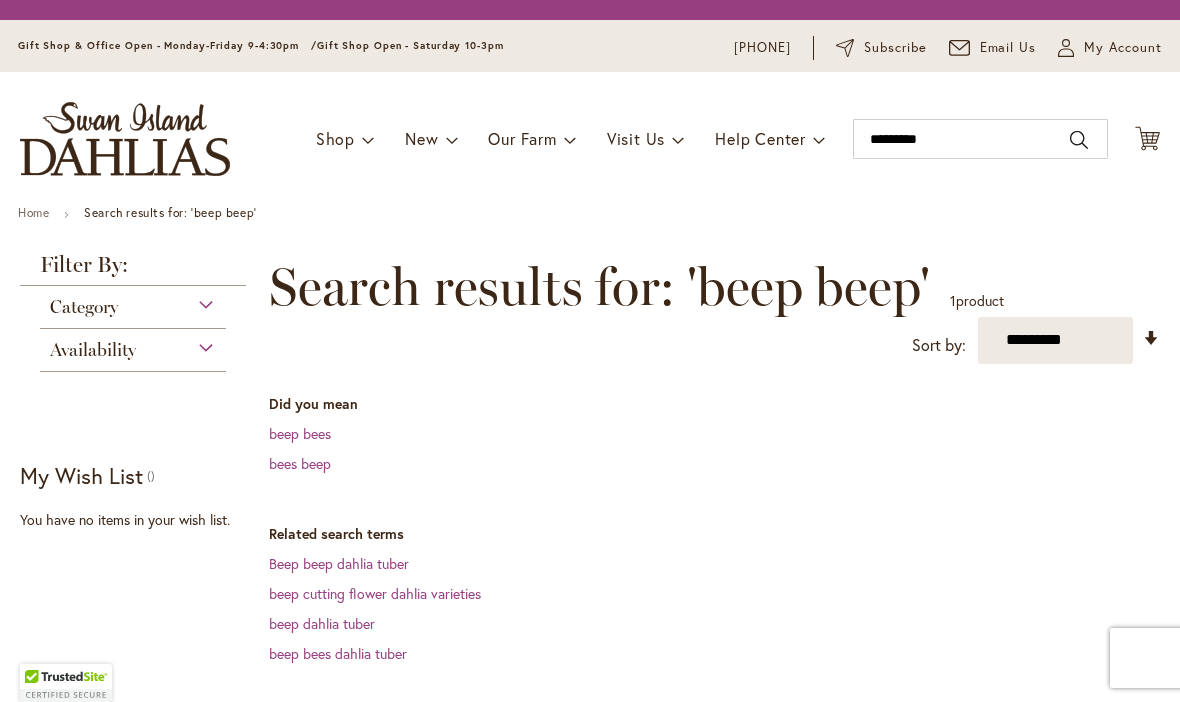scroll, scrollTop: 0, scrollLeft: 0, axis: both 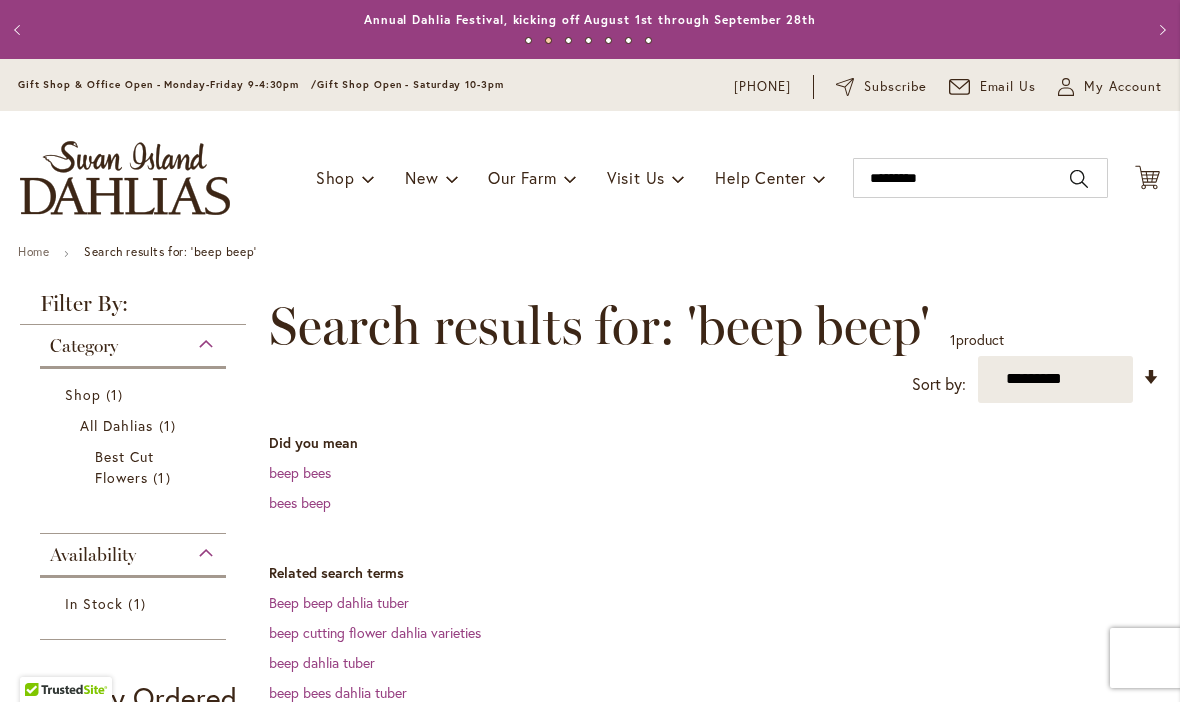 click on "Beep beep dahlia tuber" at bounding box center [339, 602] 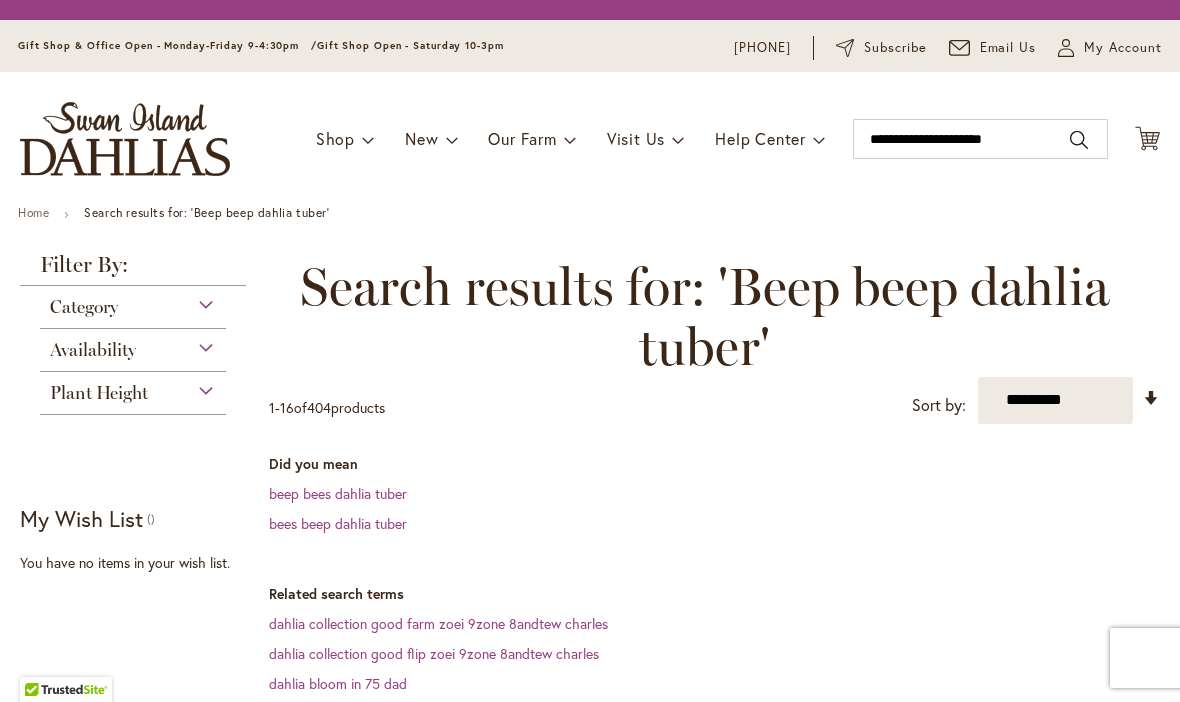 scroll, scrollTop: 0, scrollLeft: 0, axis: both 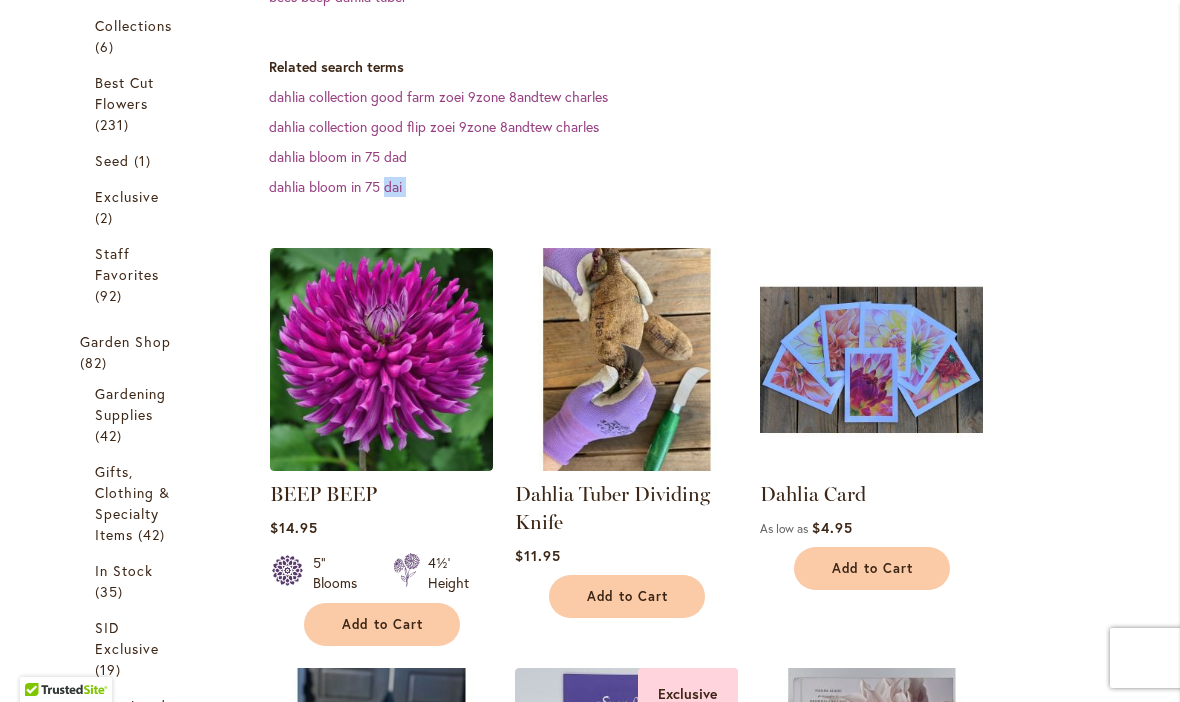 click on "Garden Shop
82
items" at bounding box center [135, 352] 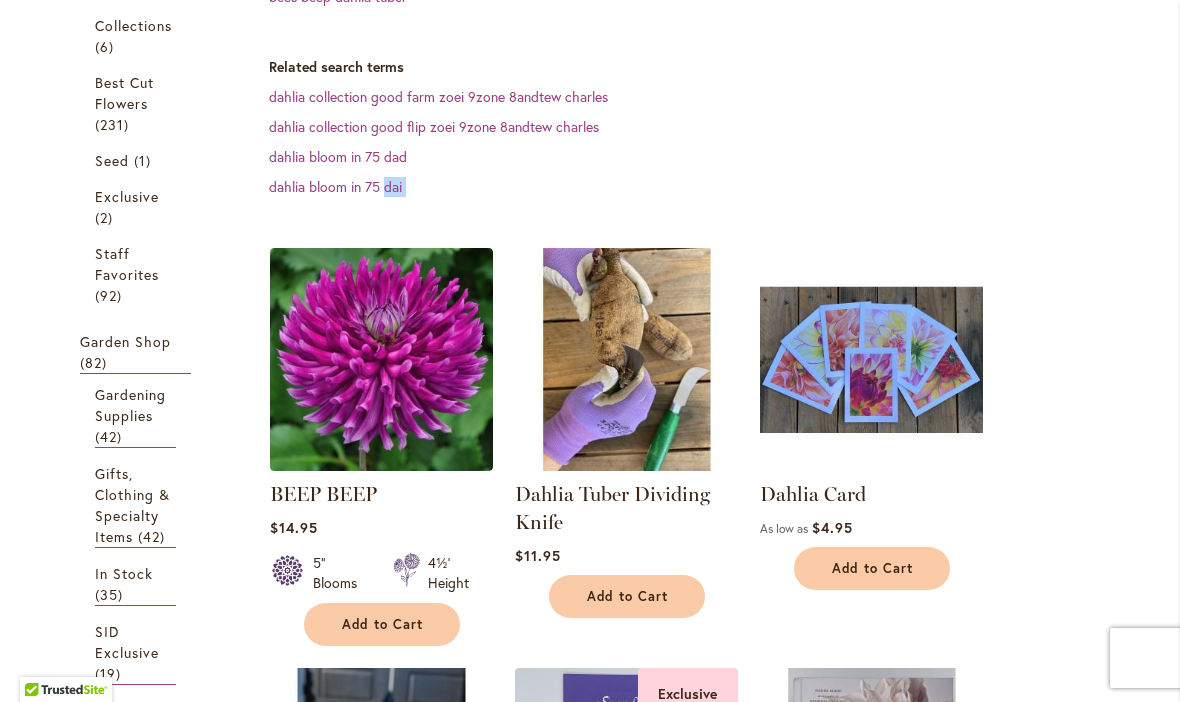 click at bounding box center (381, 359) 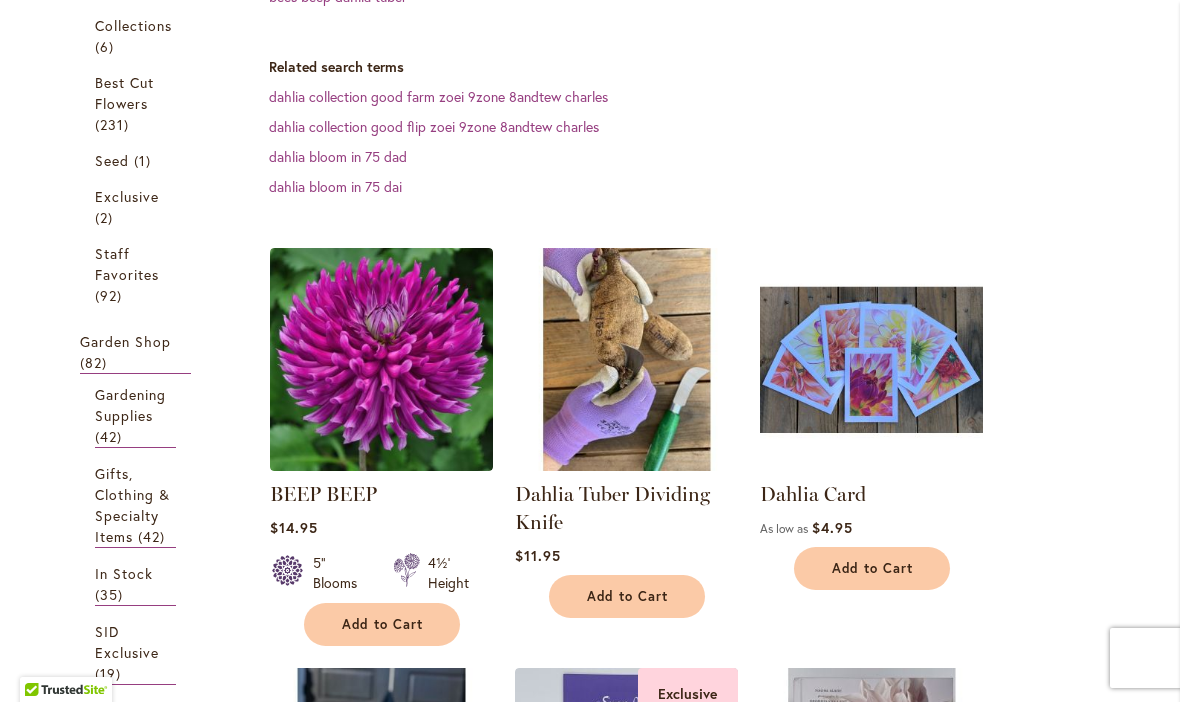 click on "Shop
404
items
All Dahlias
322
items
Best Sellers
24
items
New 9" at bounding box center [133, 311] 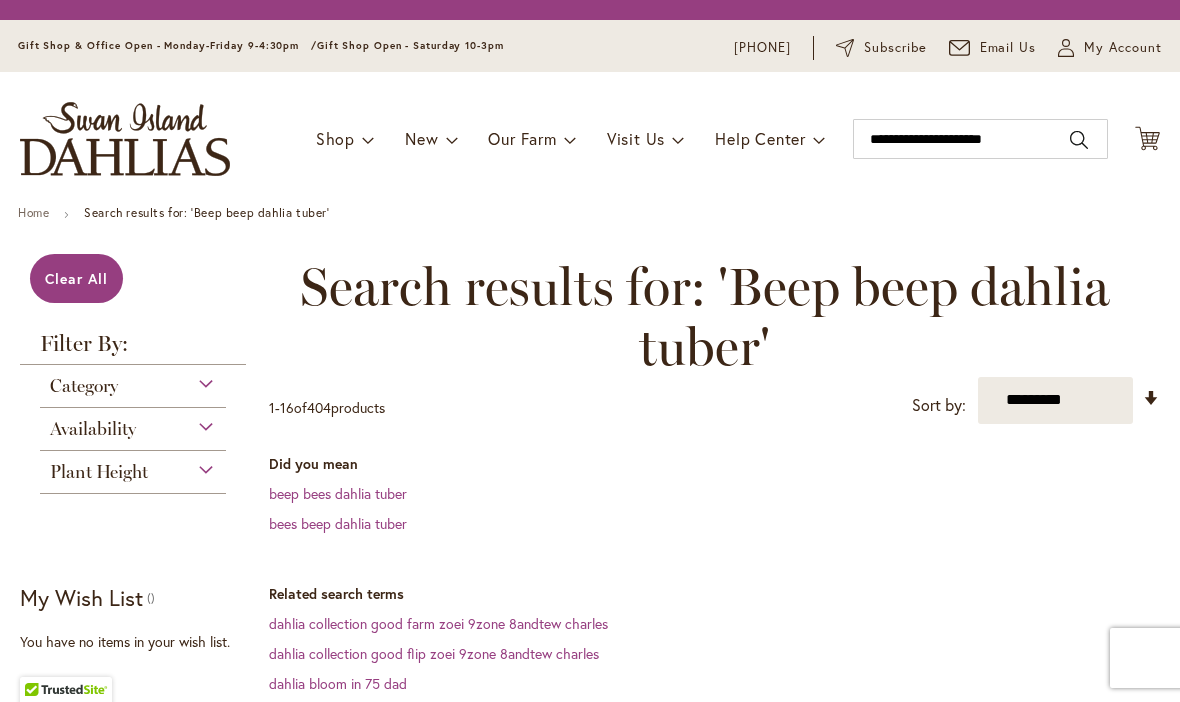 scroll, scrollTop: 0, scrollLeft: 0, axis: both 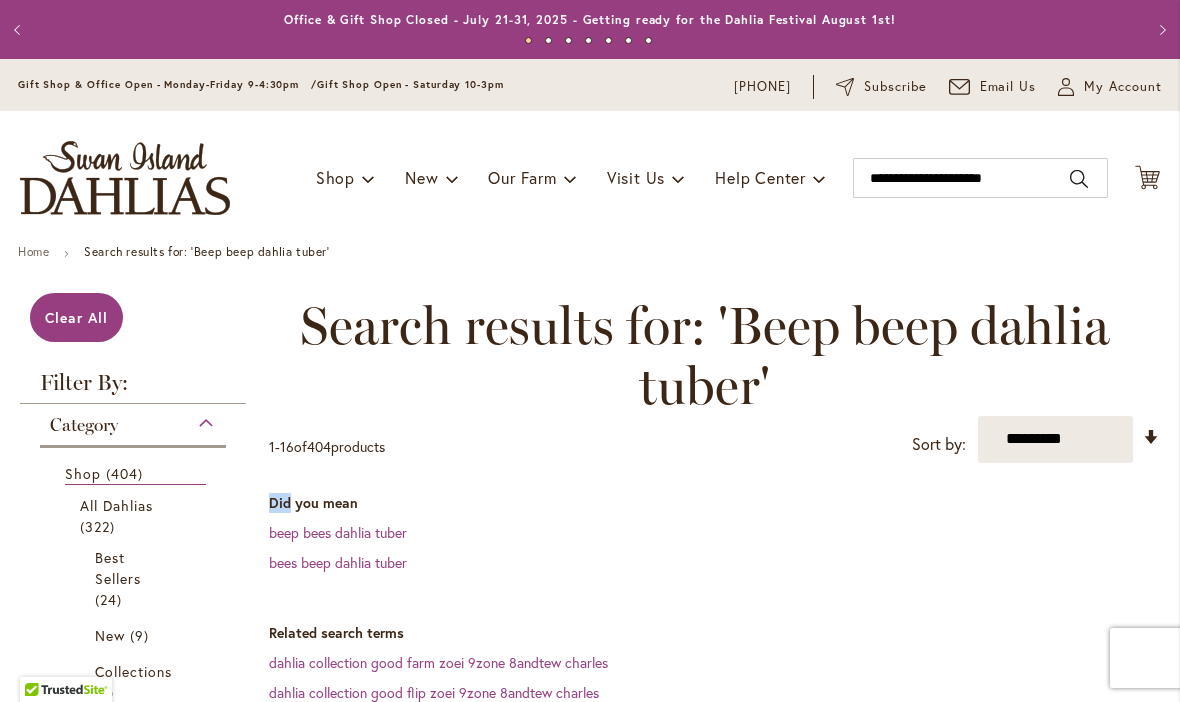 click on "**********" at bounding box center (714, 1847) 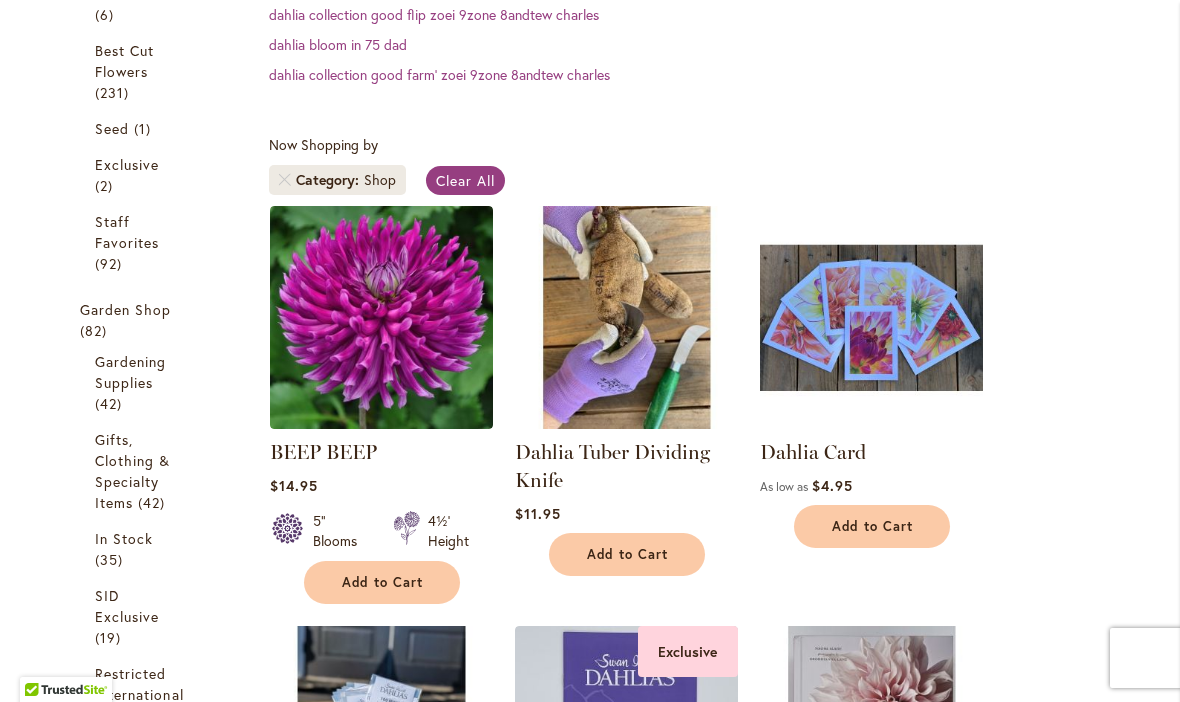 scroll, scrollTop: 680, scrollLeft: 0, axis: vertical 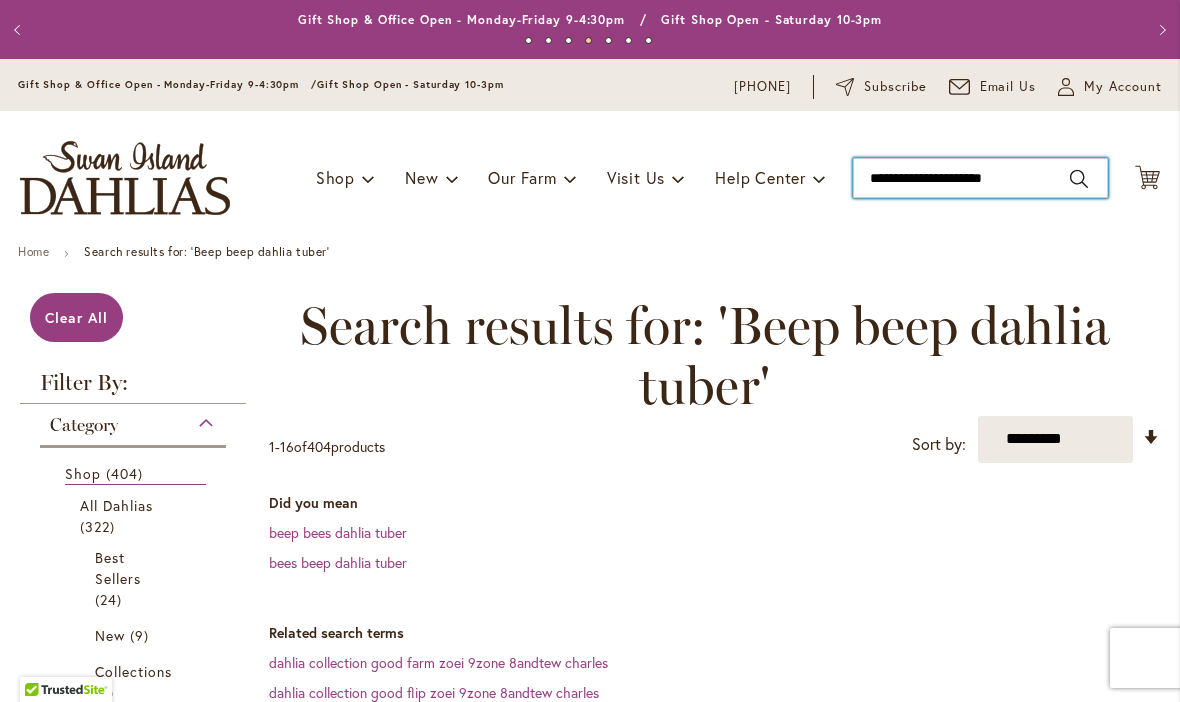 click on "**********" at bounding box center (980, 178) 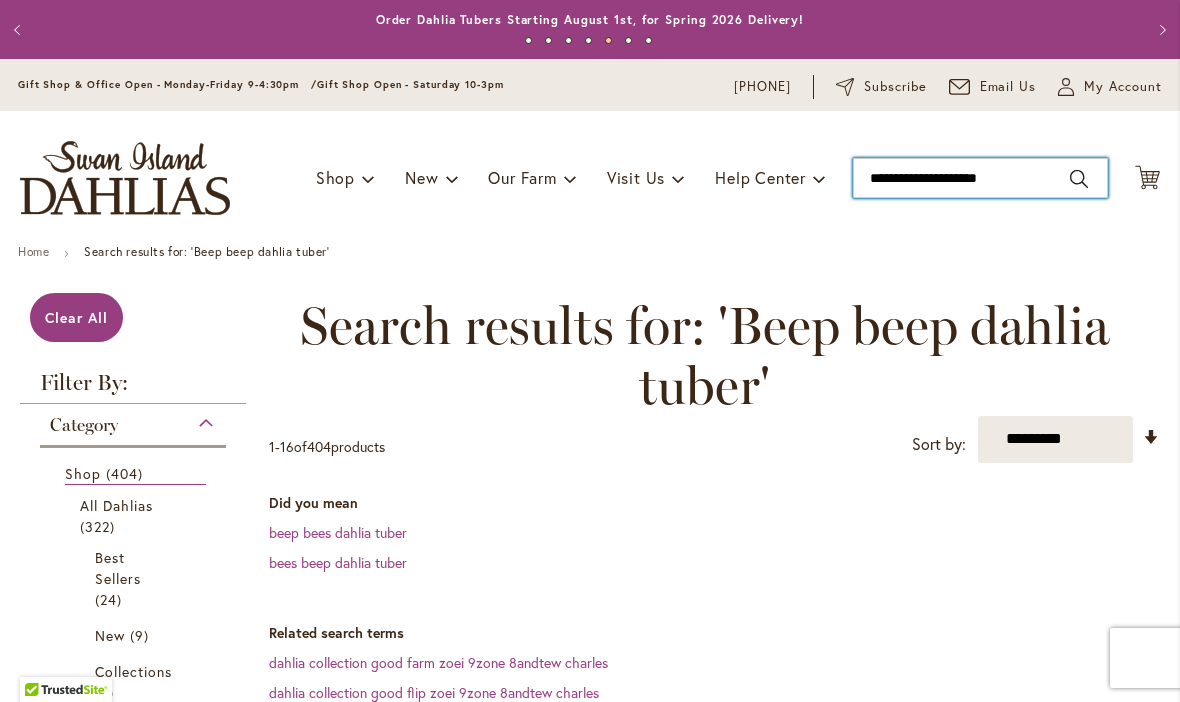 type on "**********" 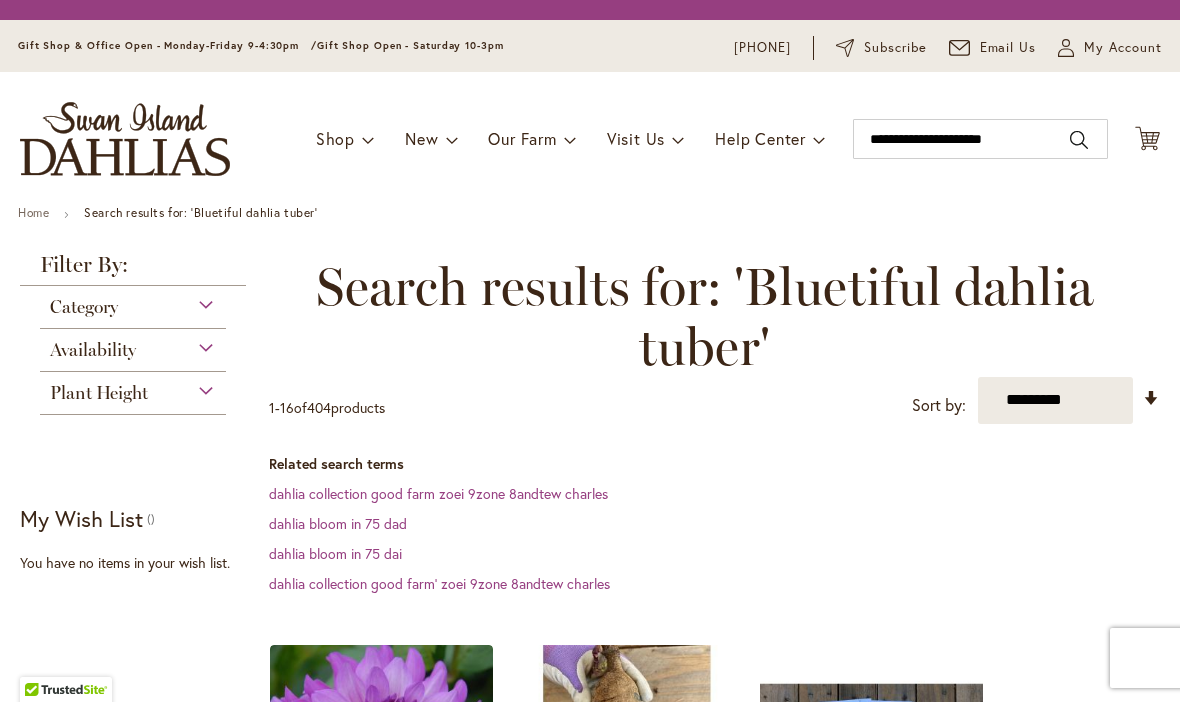 scroll, scrollTop: 0, scrollLeft: 0, axis: both 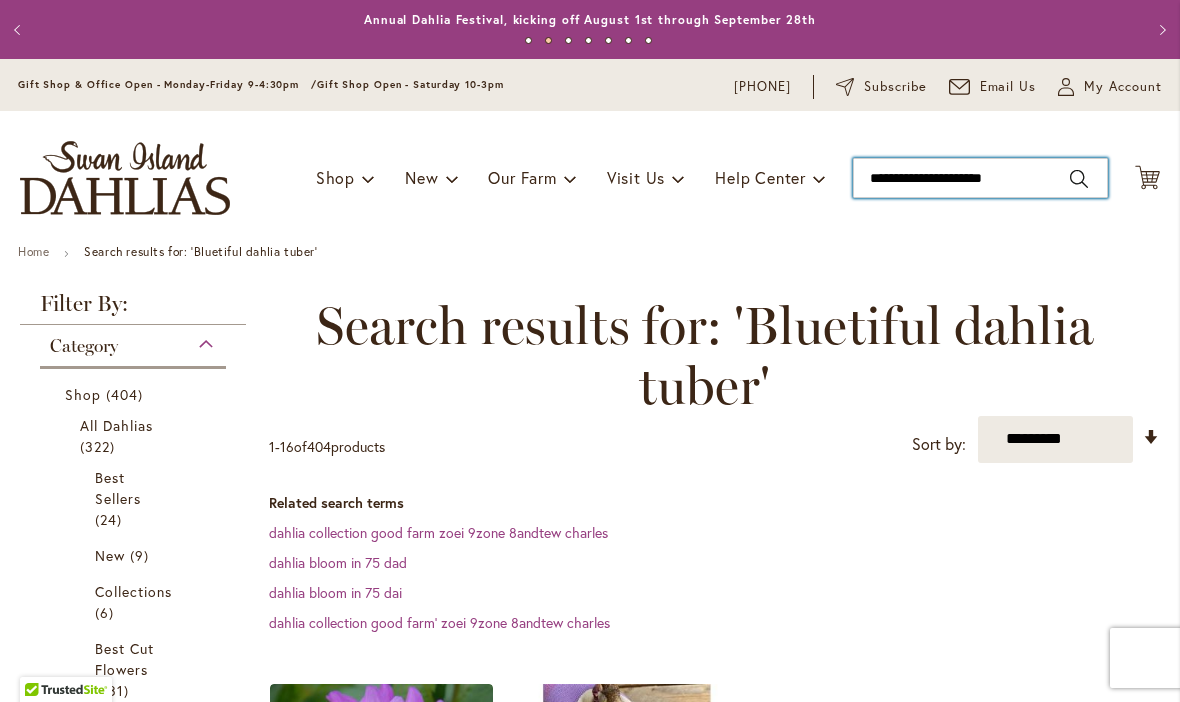 click on "**********" at bounding box center [980, 178] 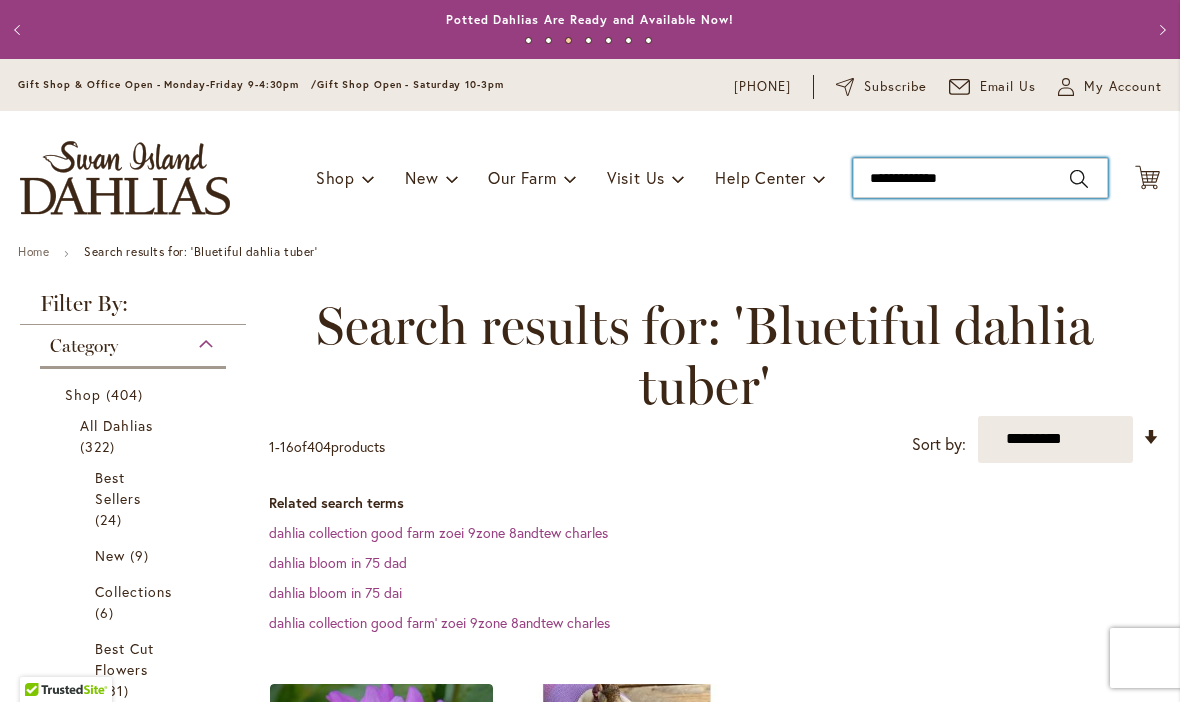 click on "**********" at bounding box center (980, 178) 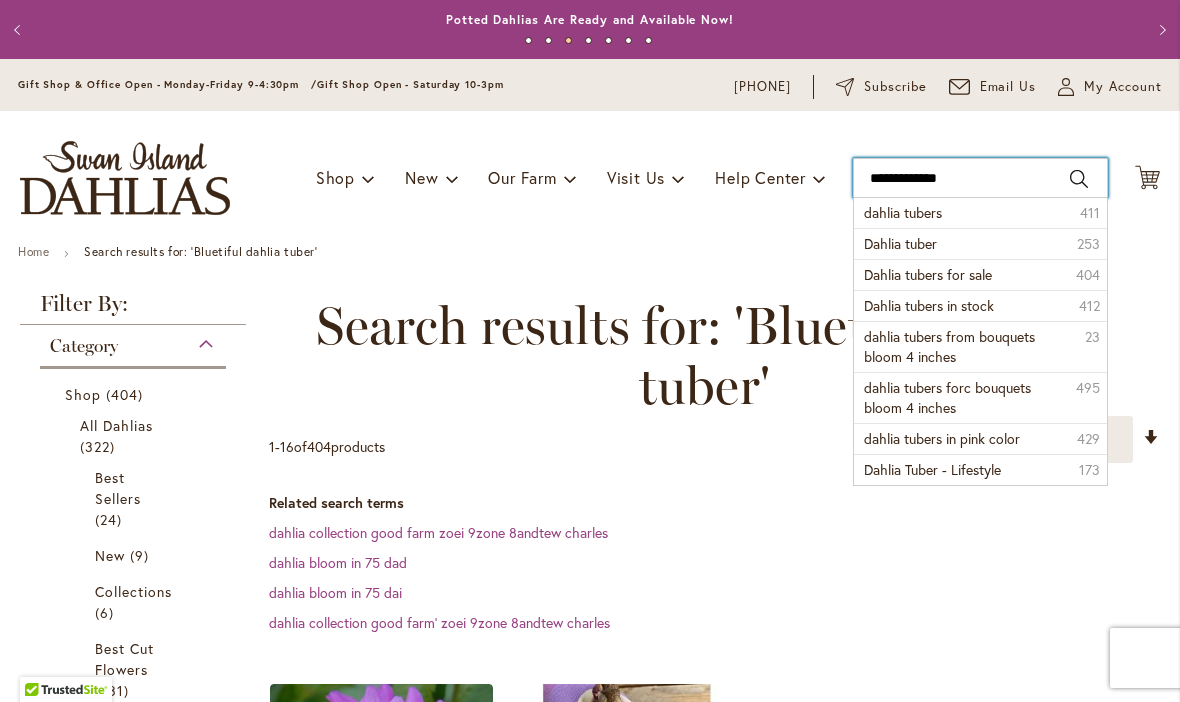 paste on "**********" 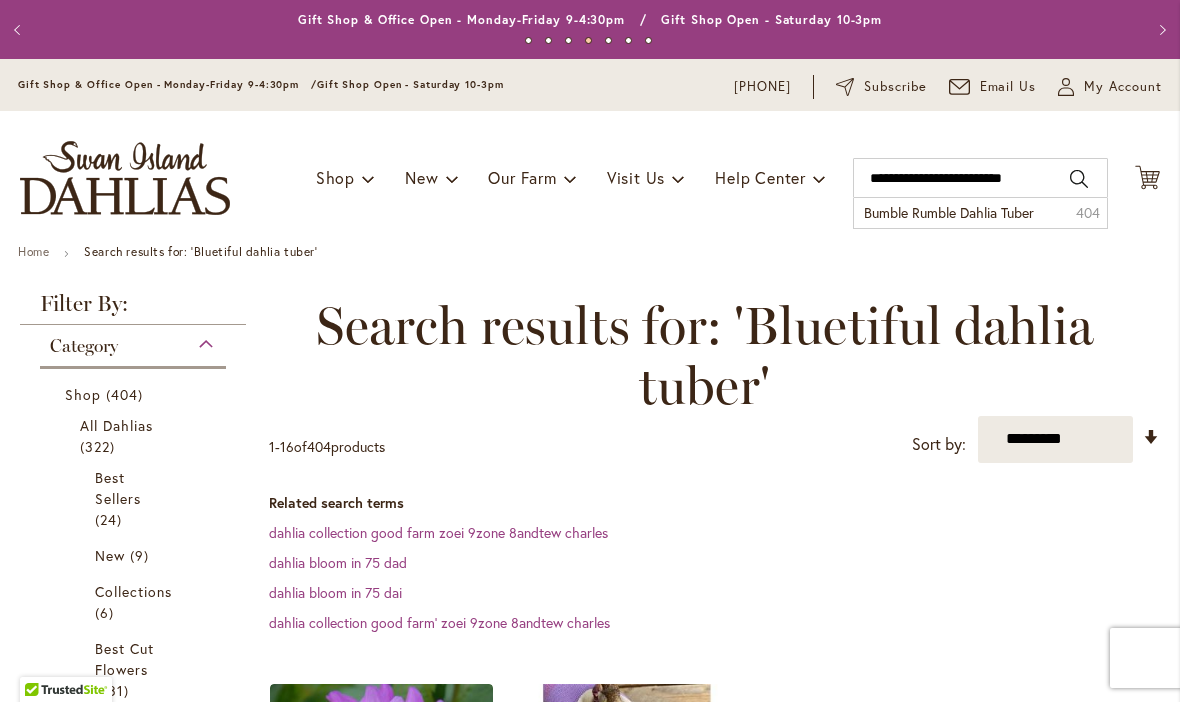 click on "Bumble Rumble Dahlia Tuber 404" at bounding box center (980, 213) 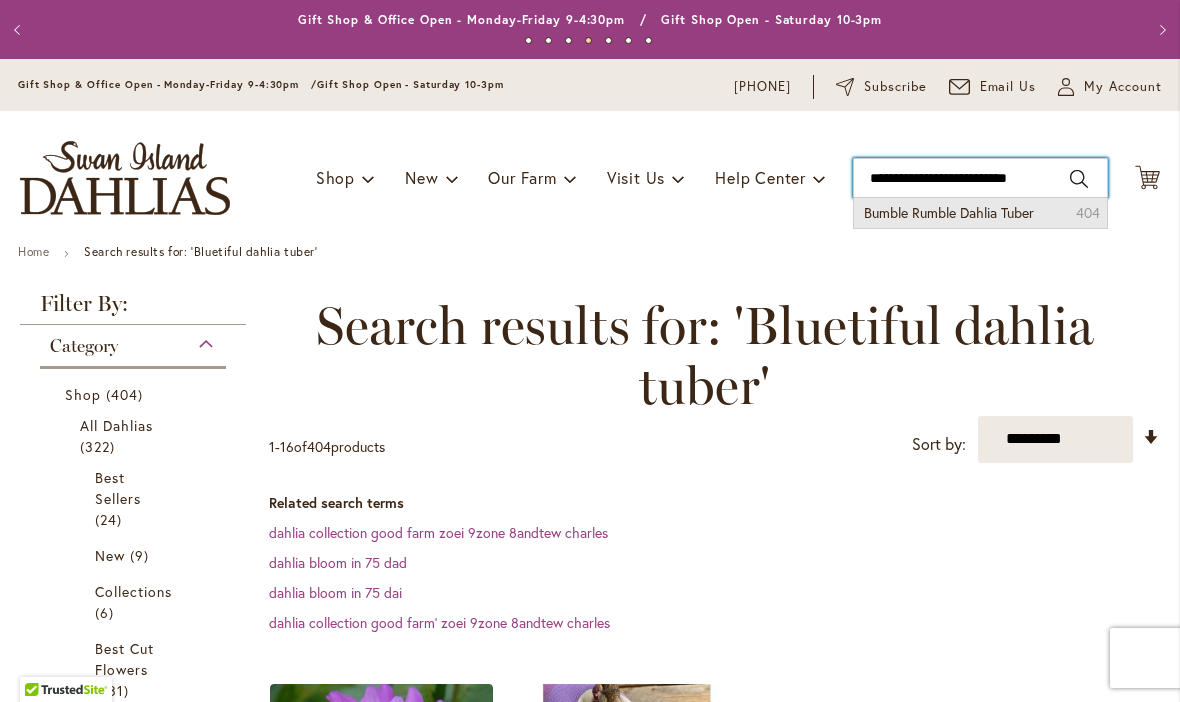 type on "**********" 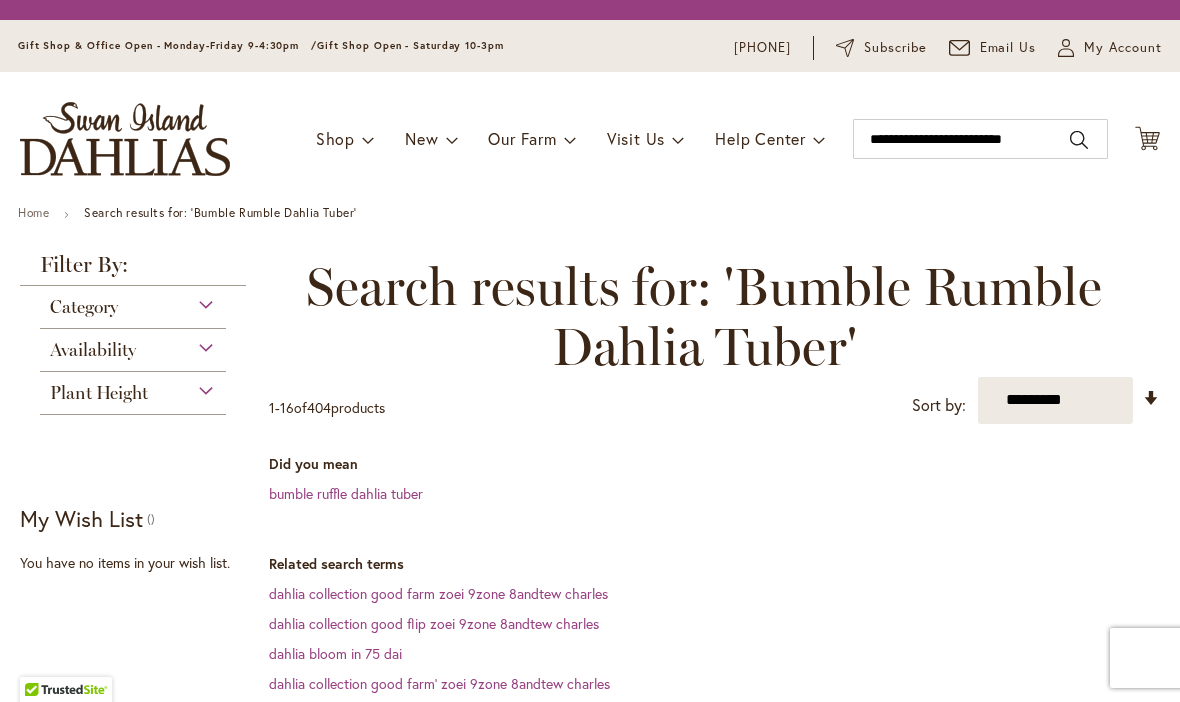 scroll, scrollTop: 0, scrollLeft: 0, axis: both 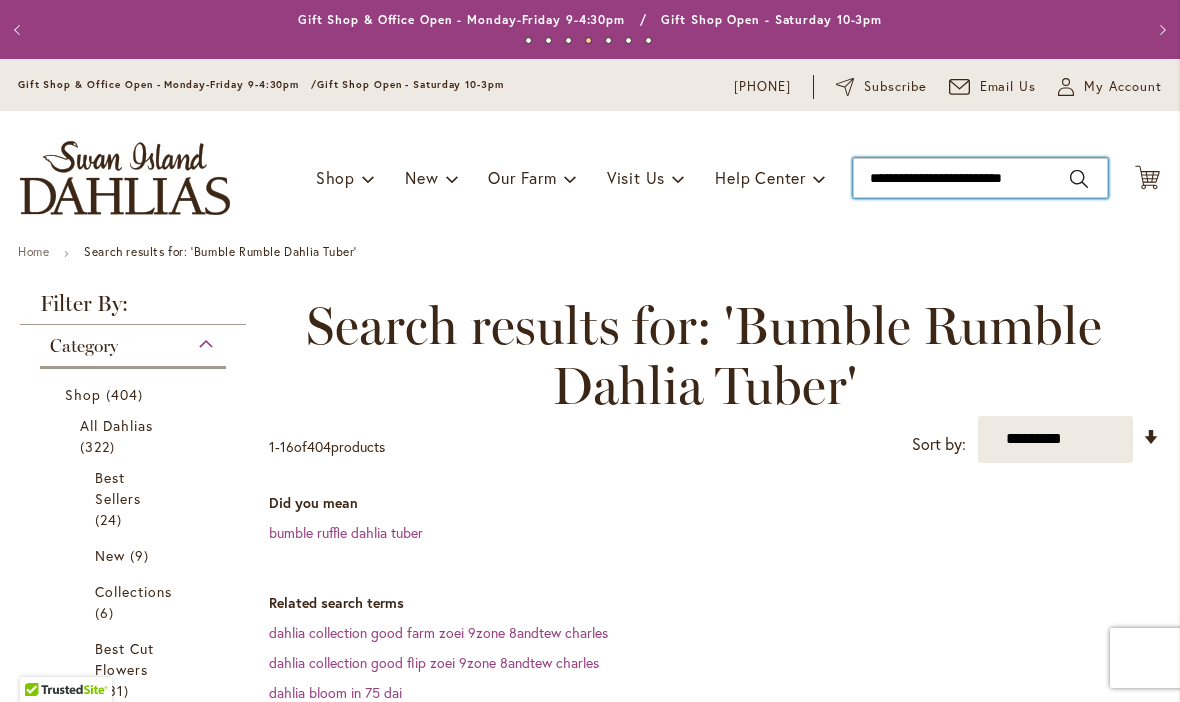 click on "**********" at bounding box center [980, 178] 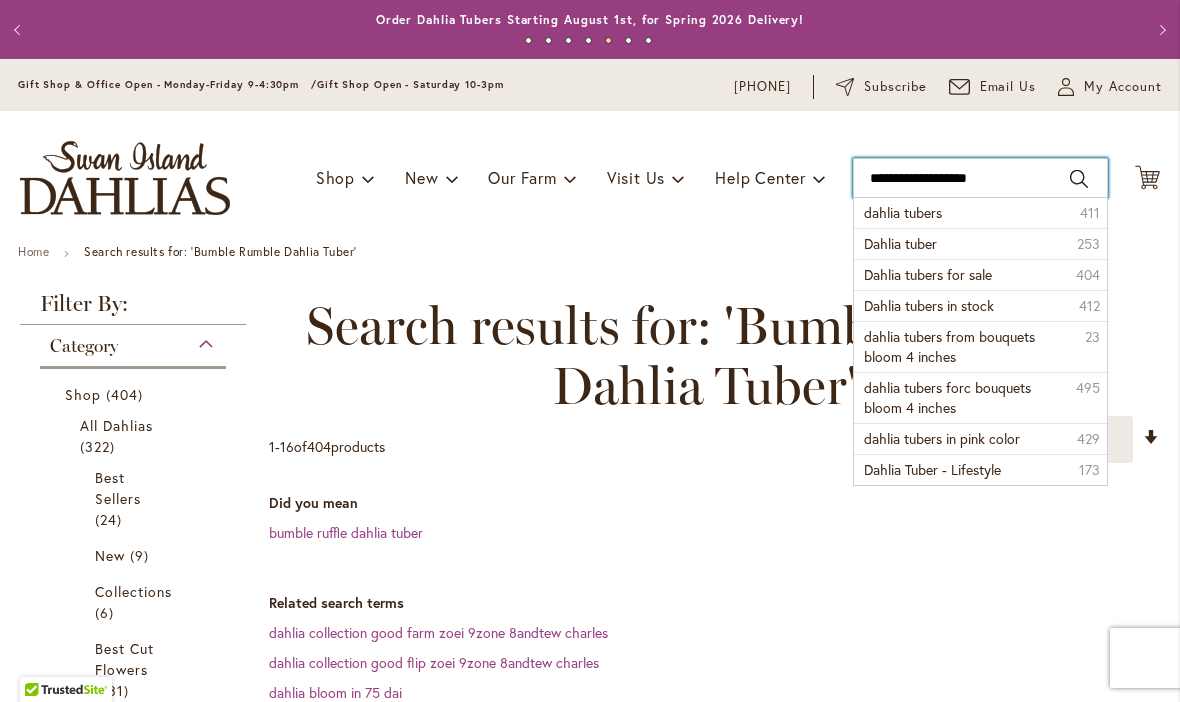 type on "**********" 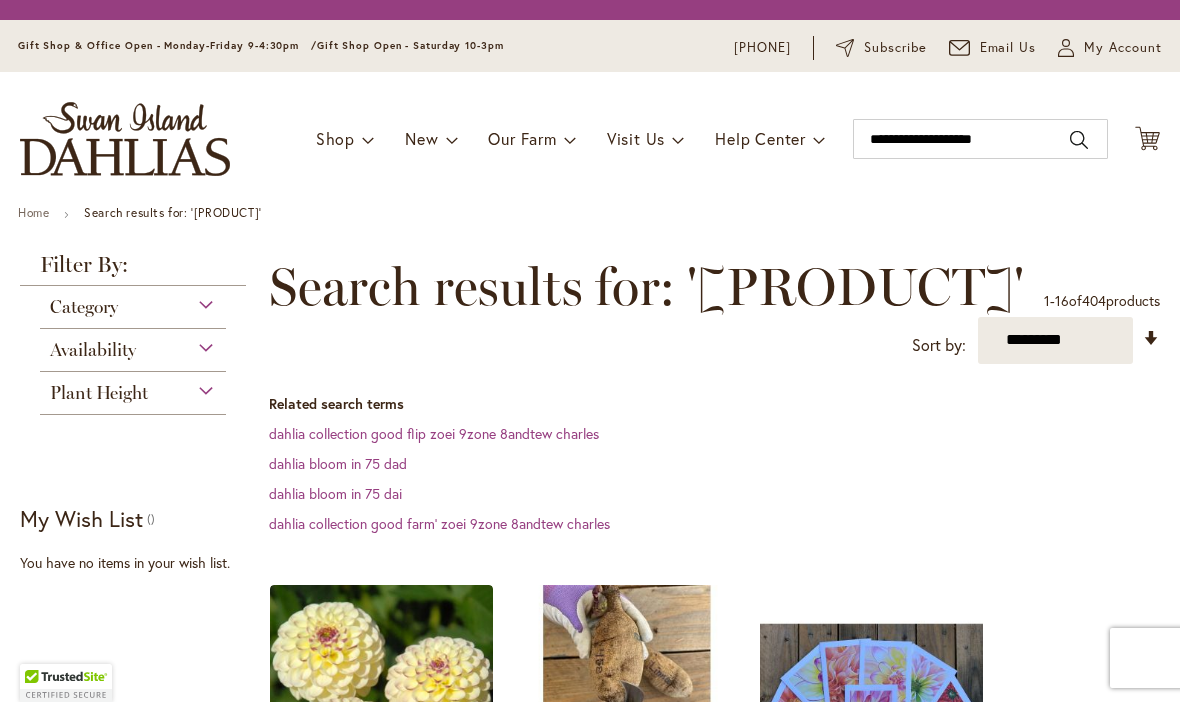 scroll, scrollTop: 0, scrollLeft: 0, axis: both 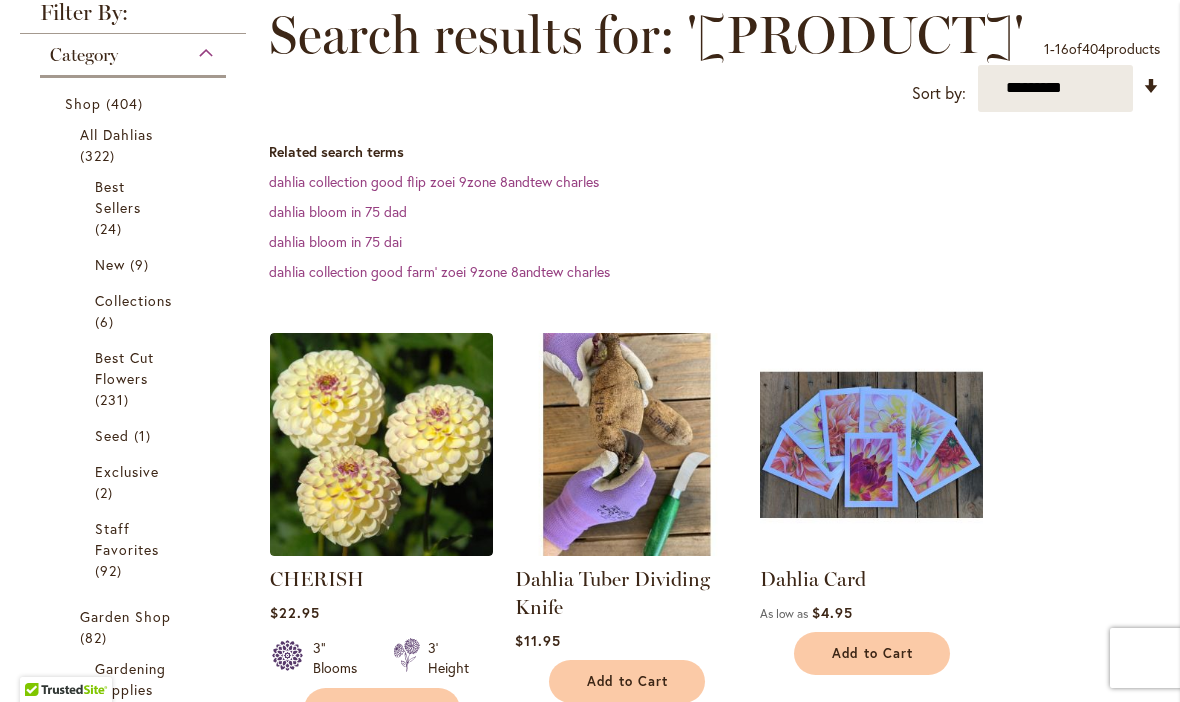 click on "$11.95" at bounding box center (626, 640) 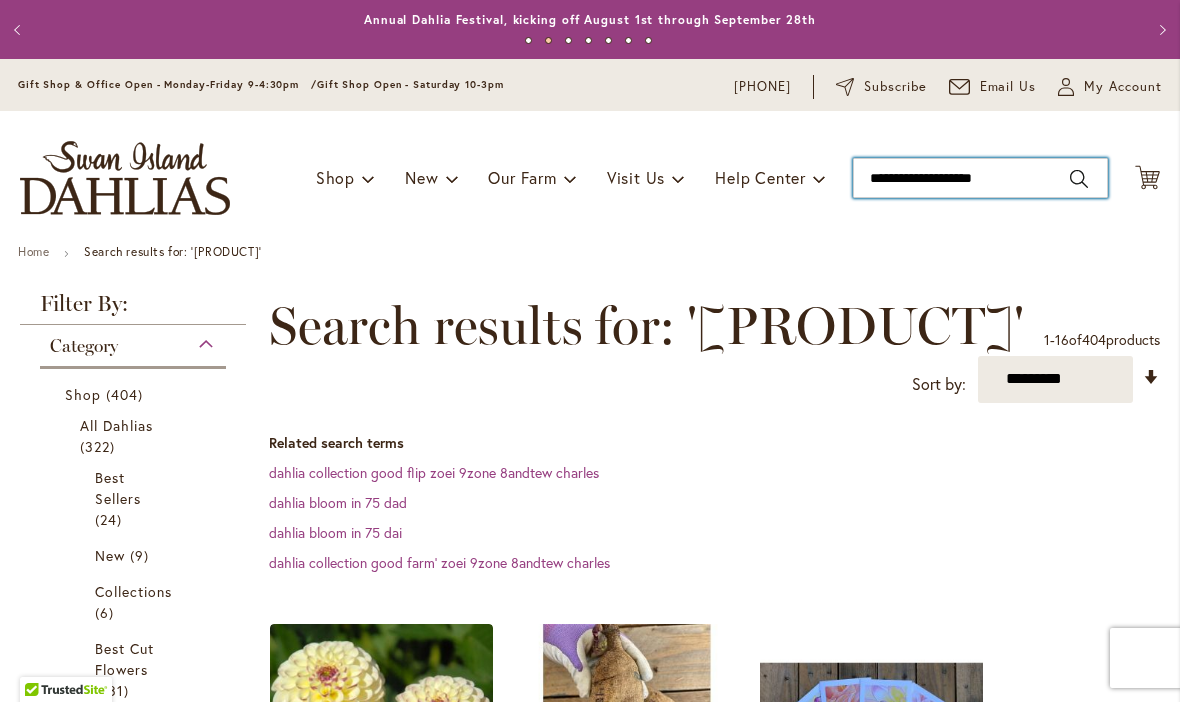 click on "**********" at bounding box center [980, 178] 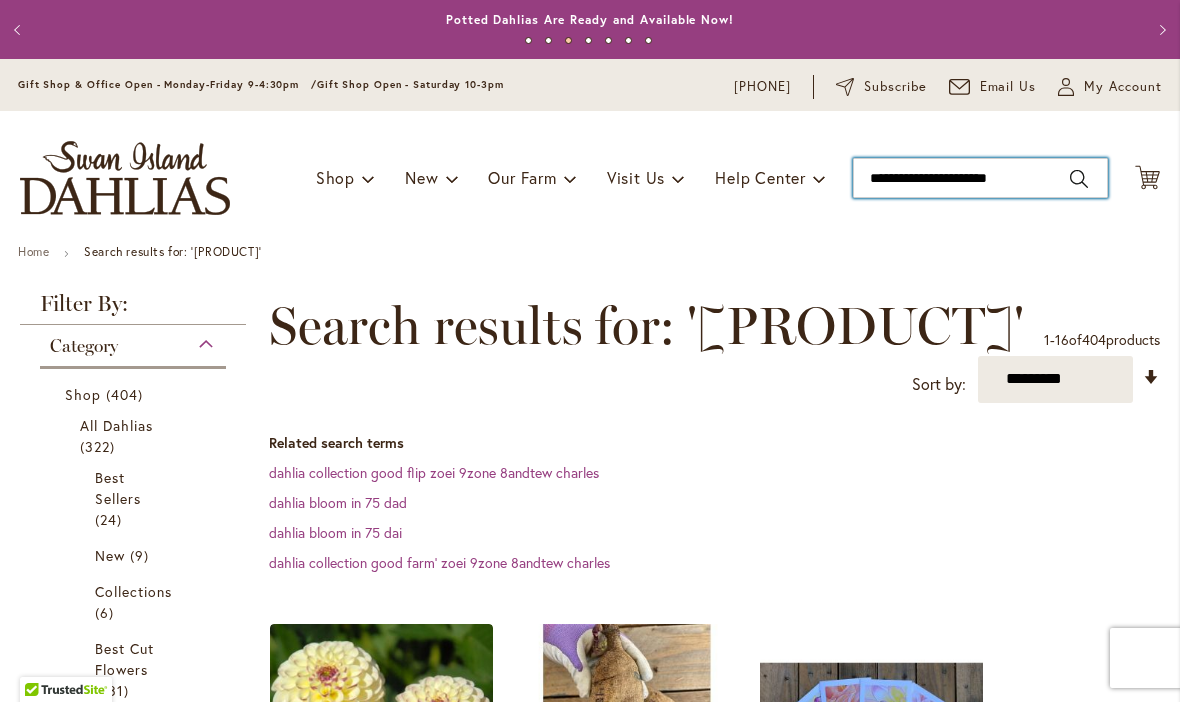 type on "**********" 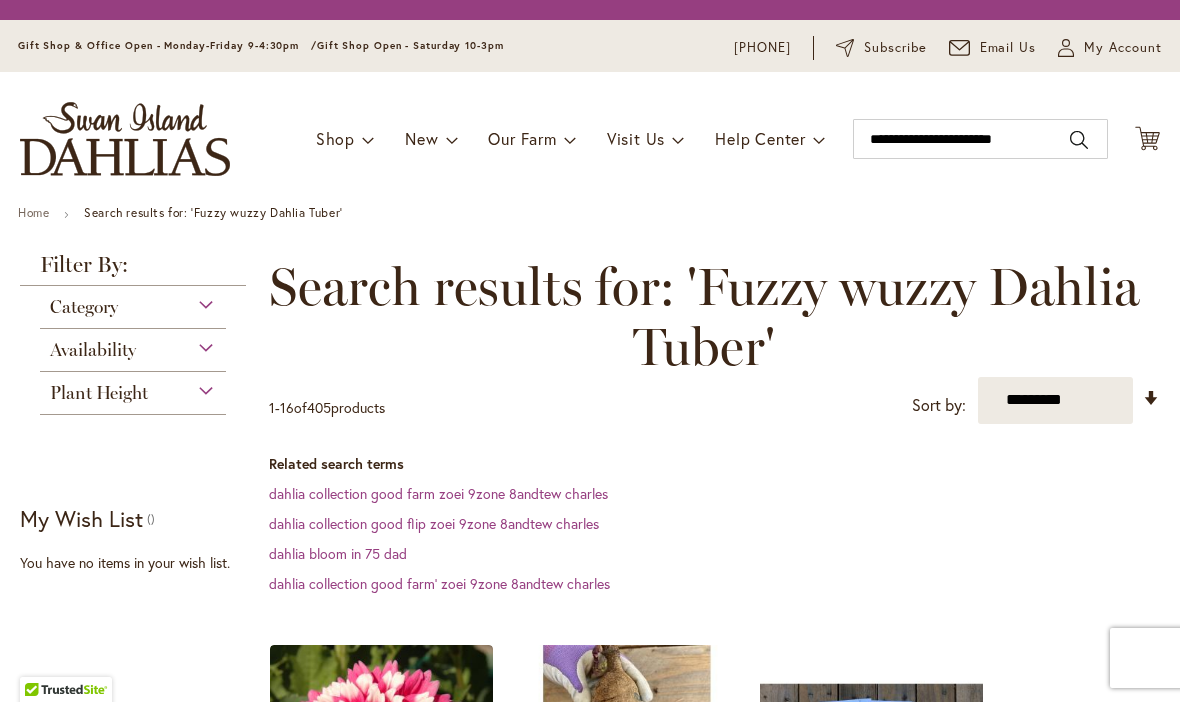 scroll, scrollTop: 0, scrollLeft: 0, axis: both 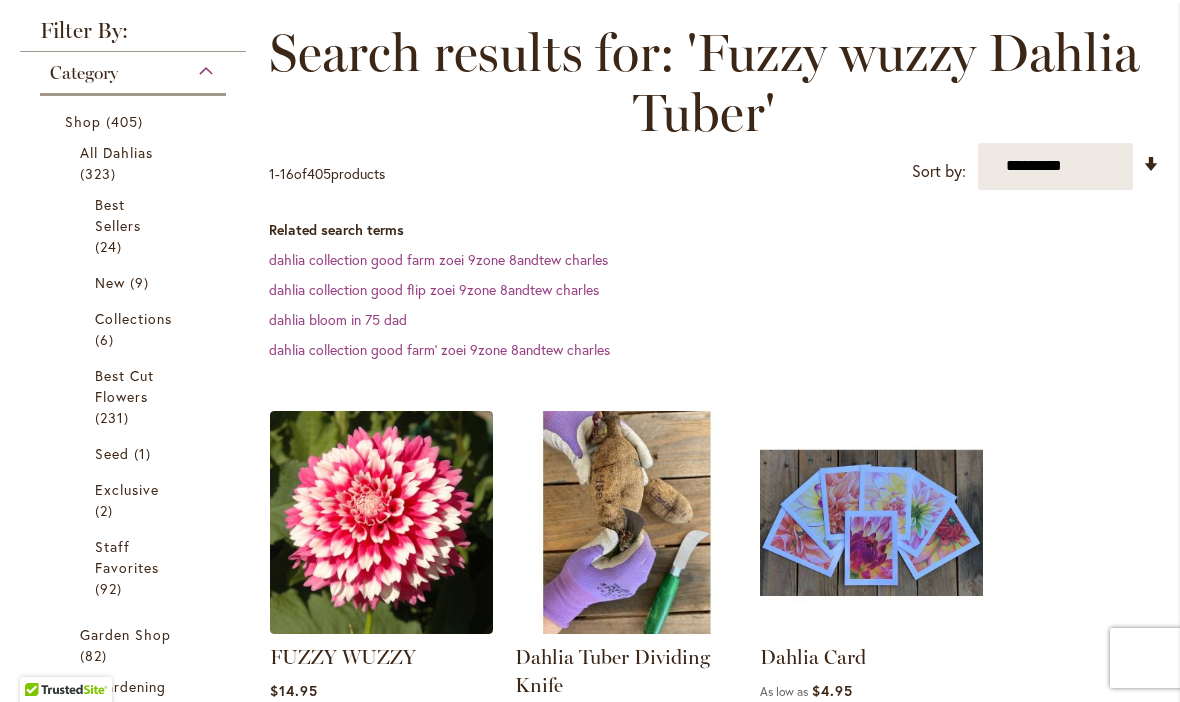 click on "Dahlia Tuber Dividing Knife" at bounding box center [626, 671] 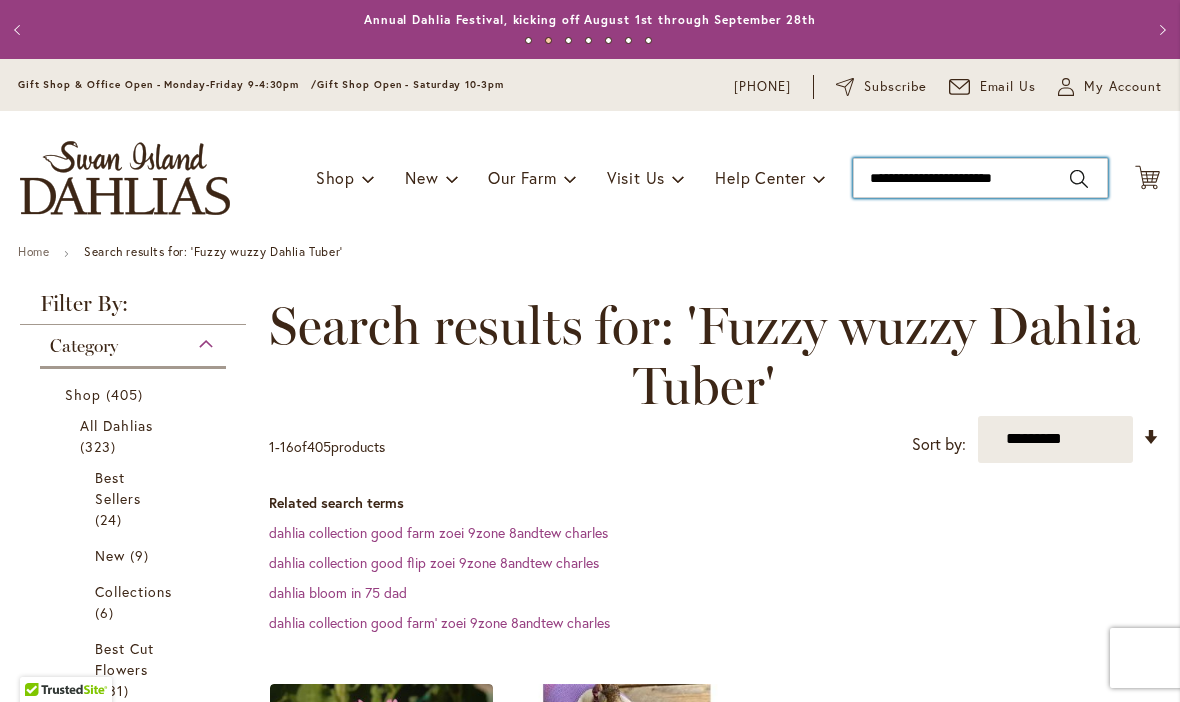 click on "**********" at bounding box center [980, 178] 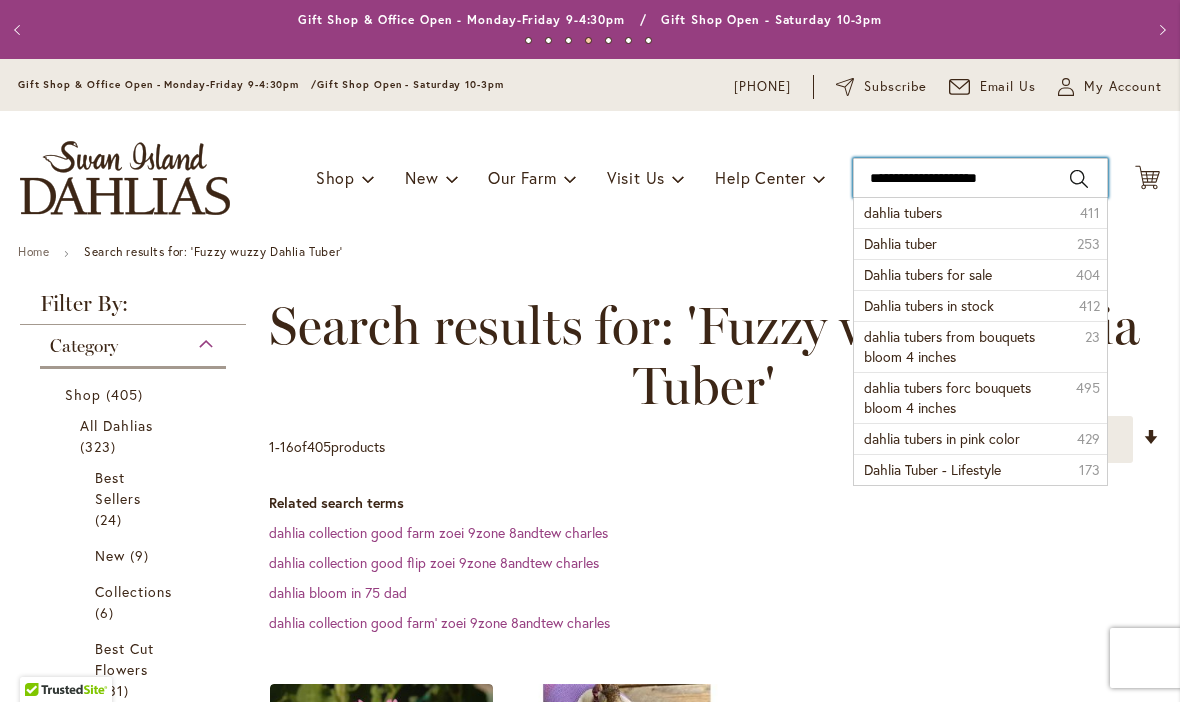type on "**********" 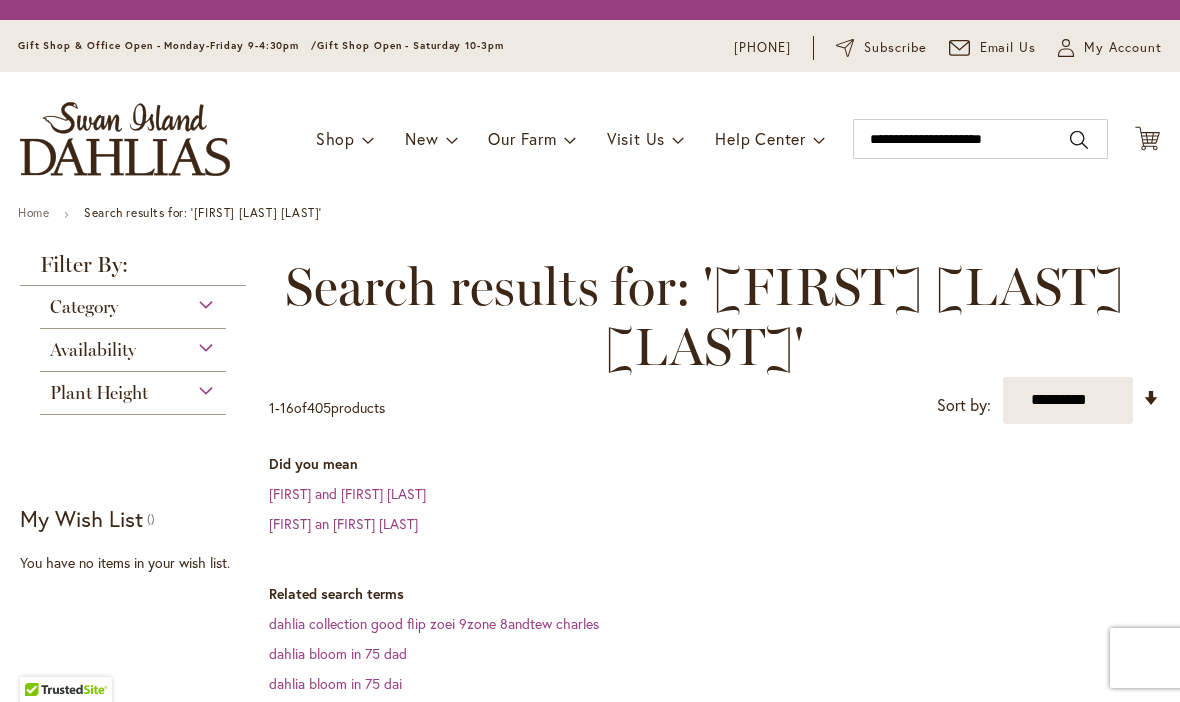 scroll, scrollTop: 0, scrollLeft: 0, axis: both 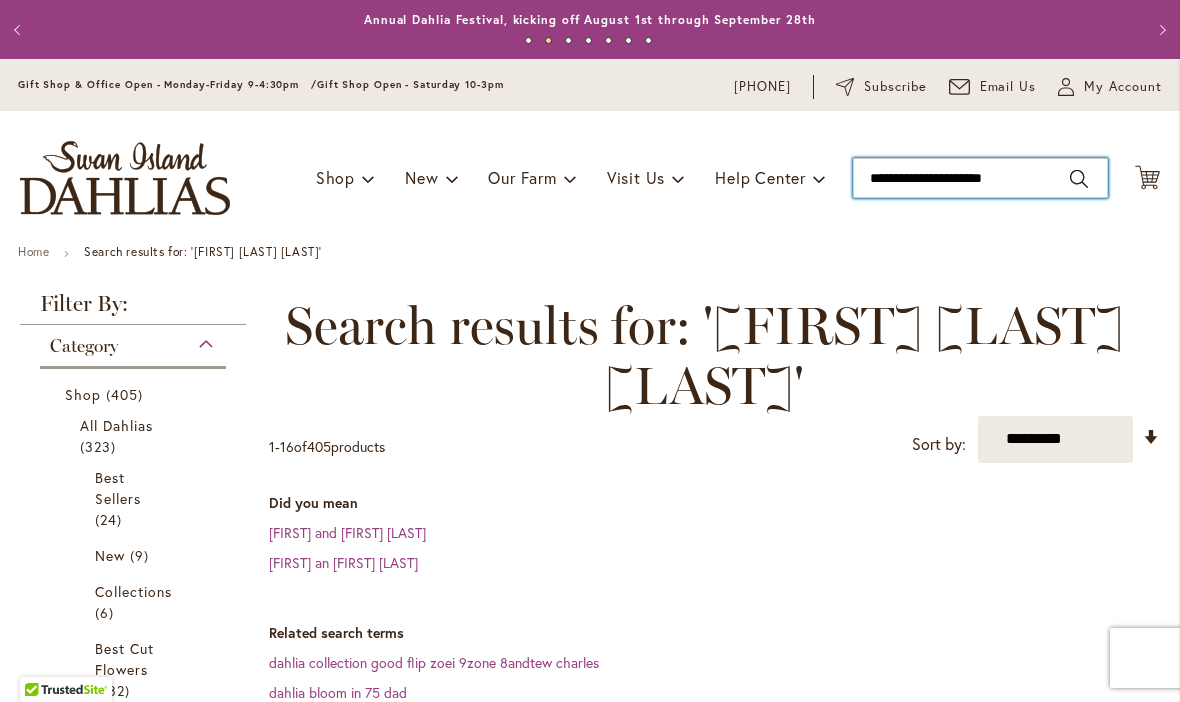 click on "**********" at bounding box center [980, 178] 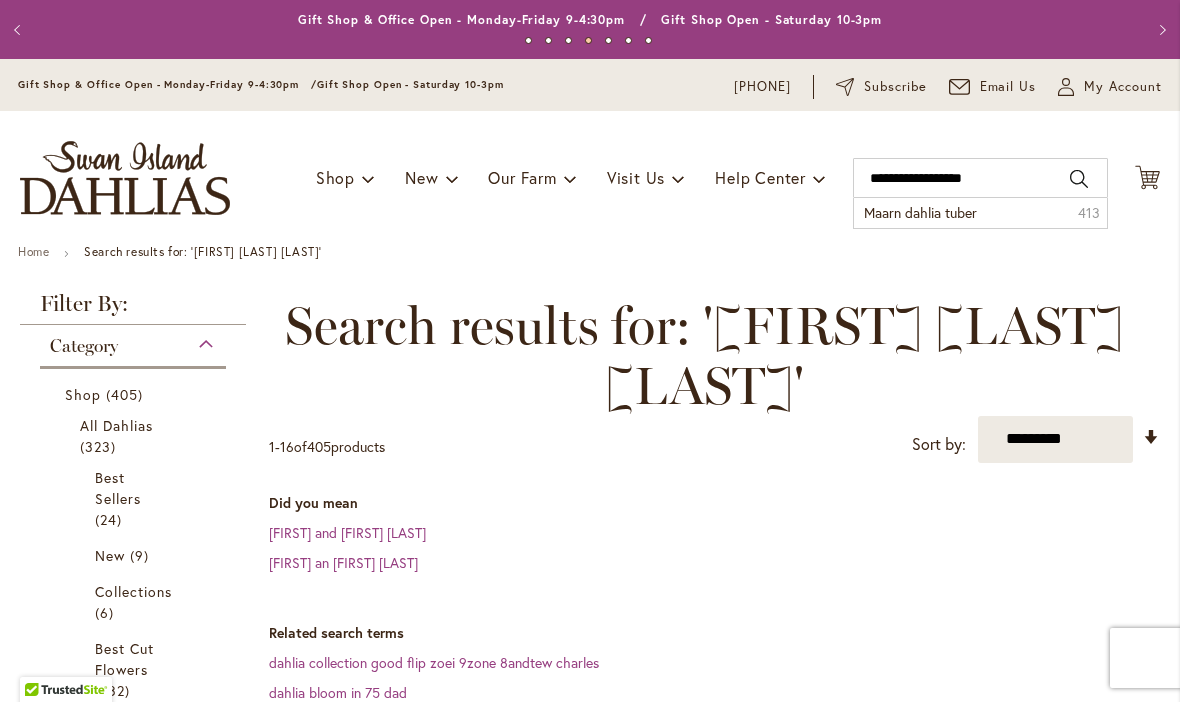 click on "Maarn dahlia tuber" at bounding box center [920, 212] 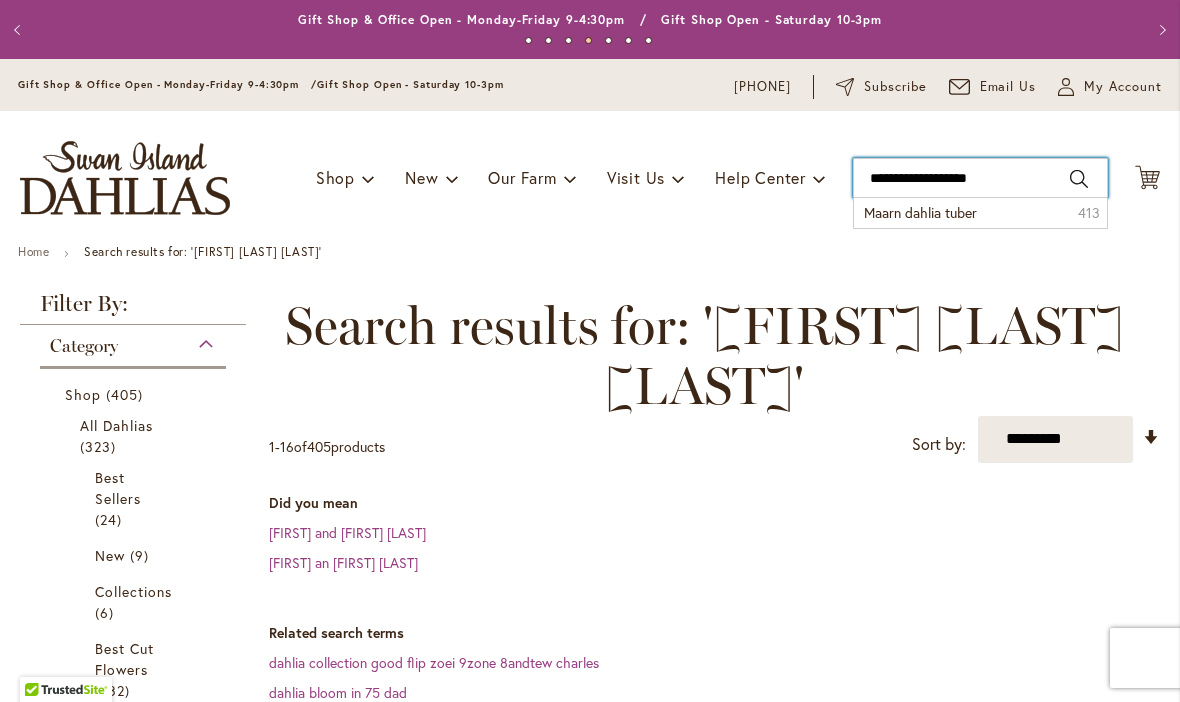 type on "**********" 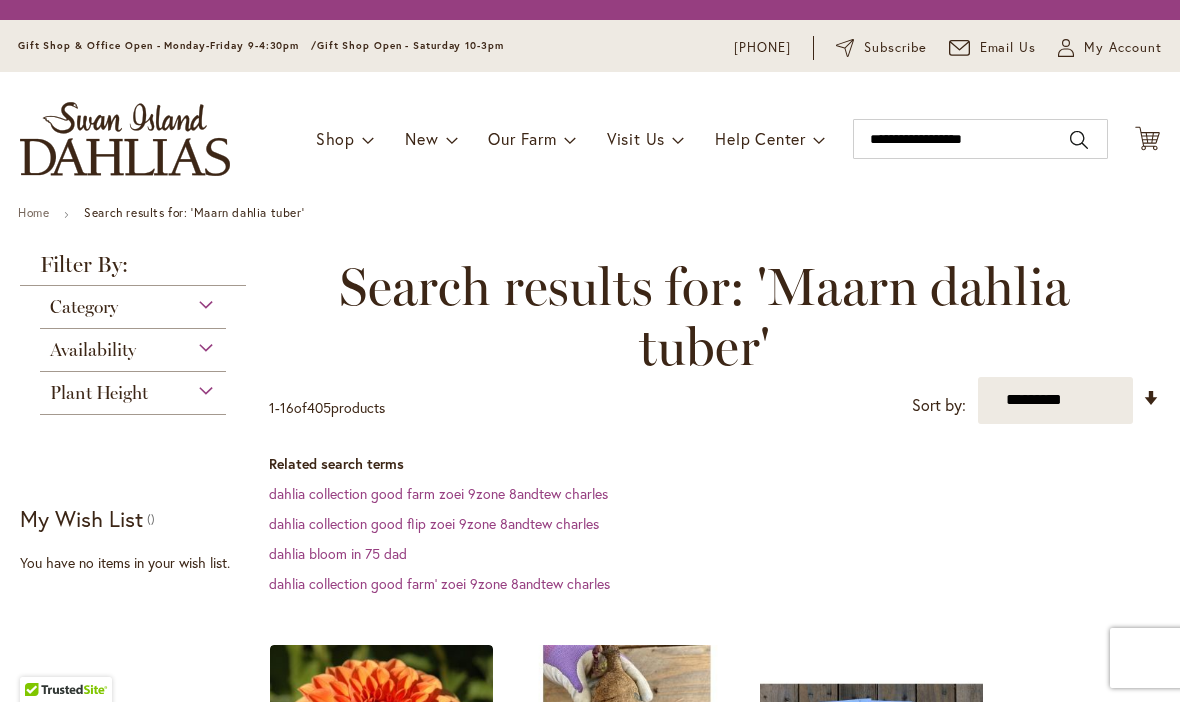 scroll, scrollTop: 0, scrollLeft: 0, axis: both 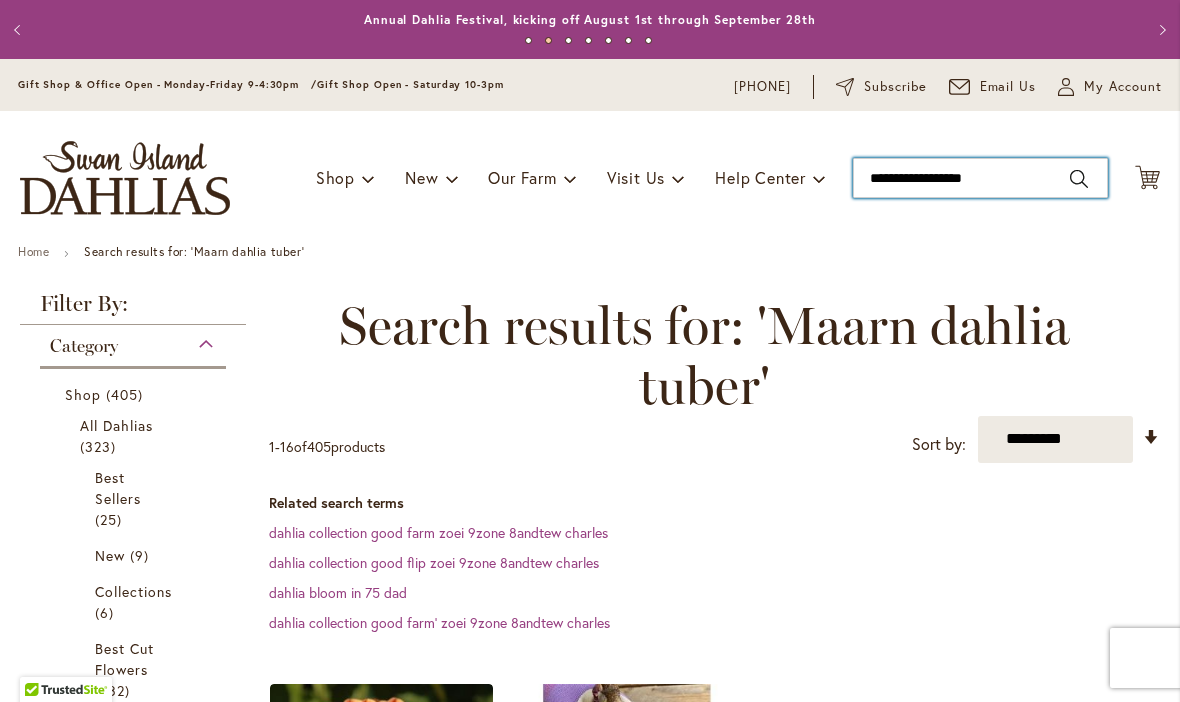 click on "**********" at bounding box center [980, 178] 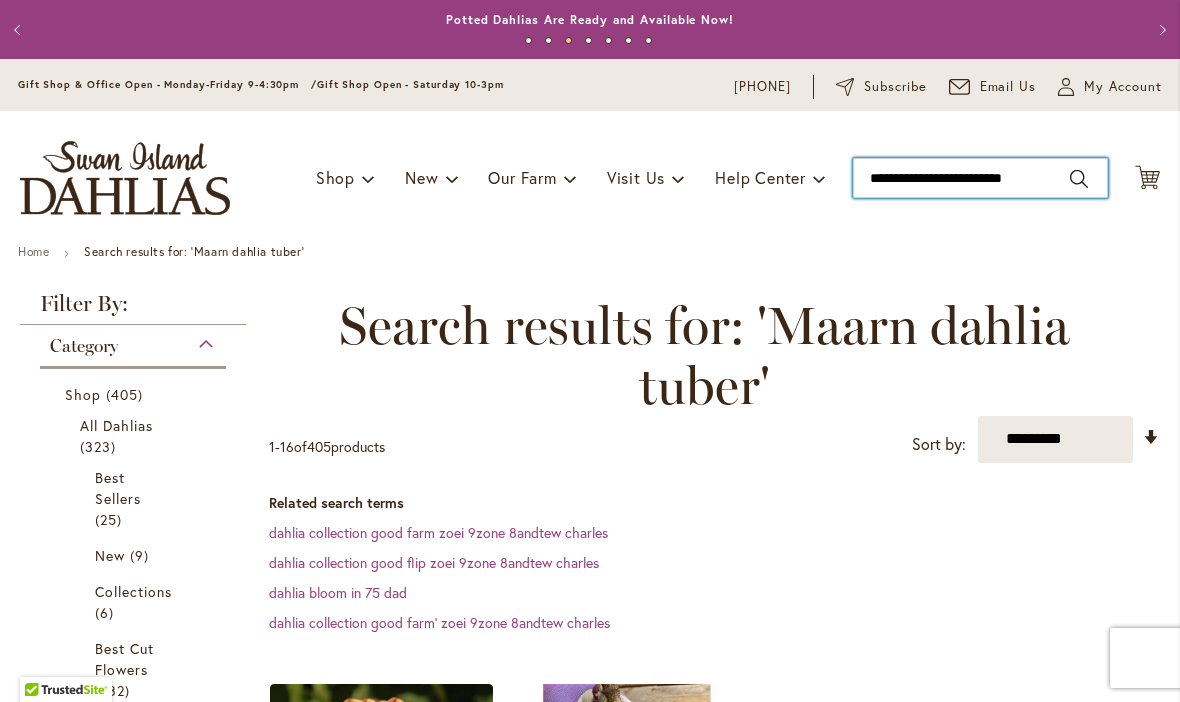 type on "**********" 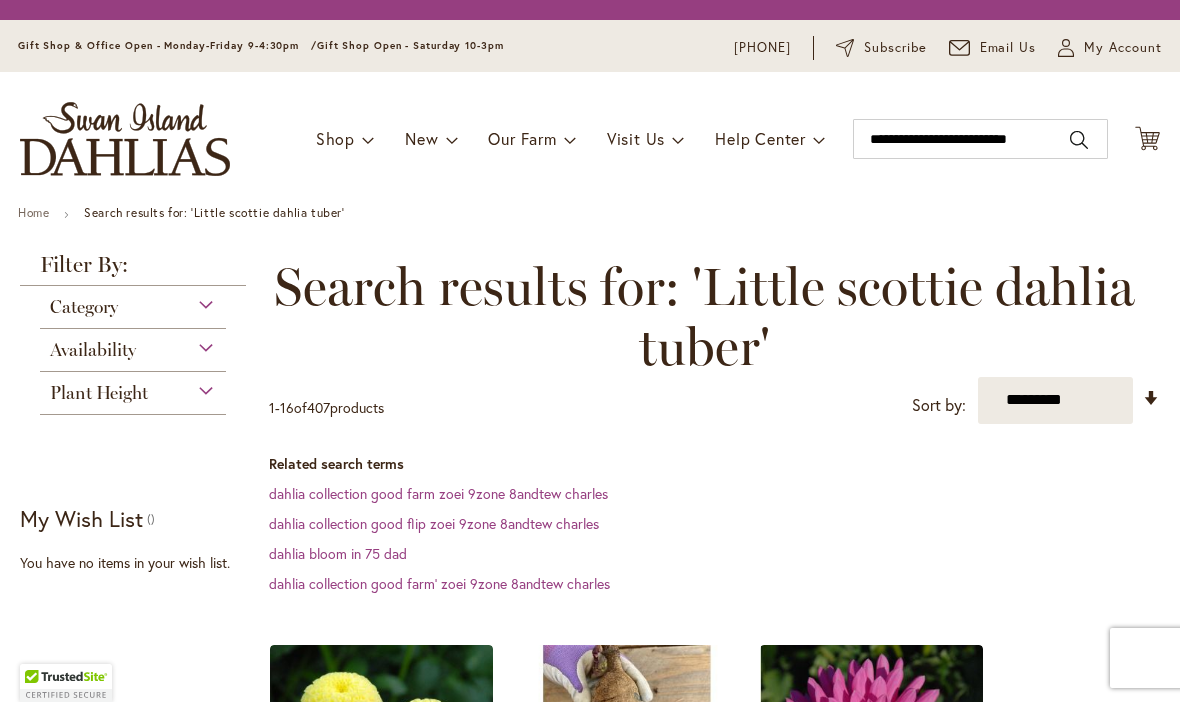 scroll, scrollTop: 0, scrollLeft: 0, axis: both 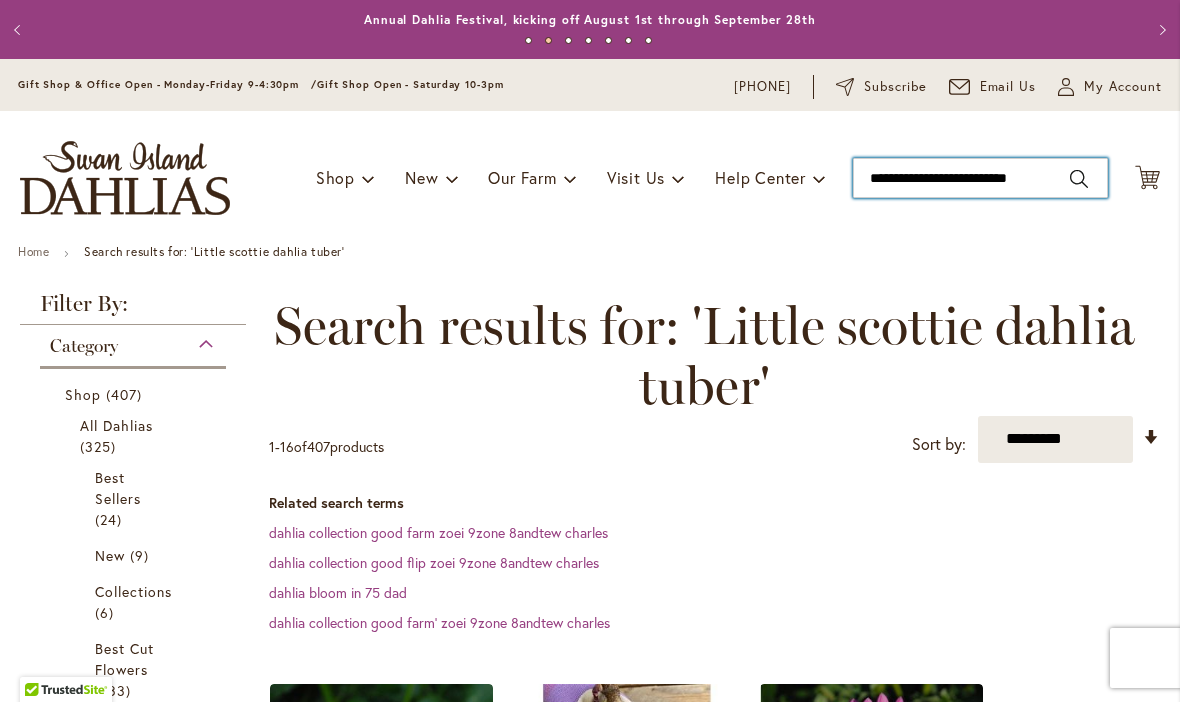 click on "**********" at bounding box center [980, 178] 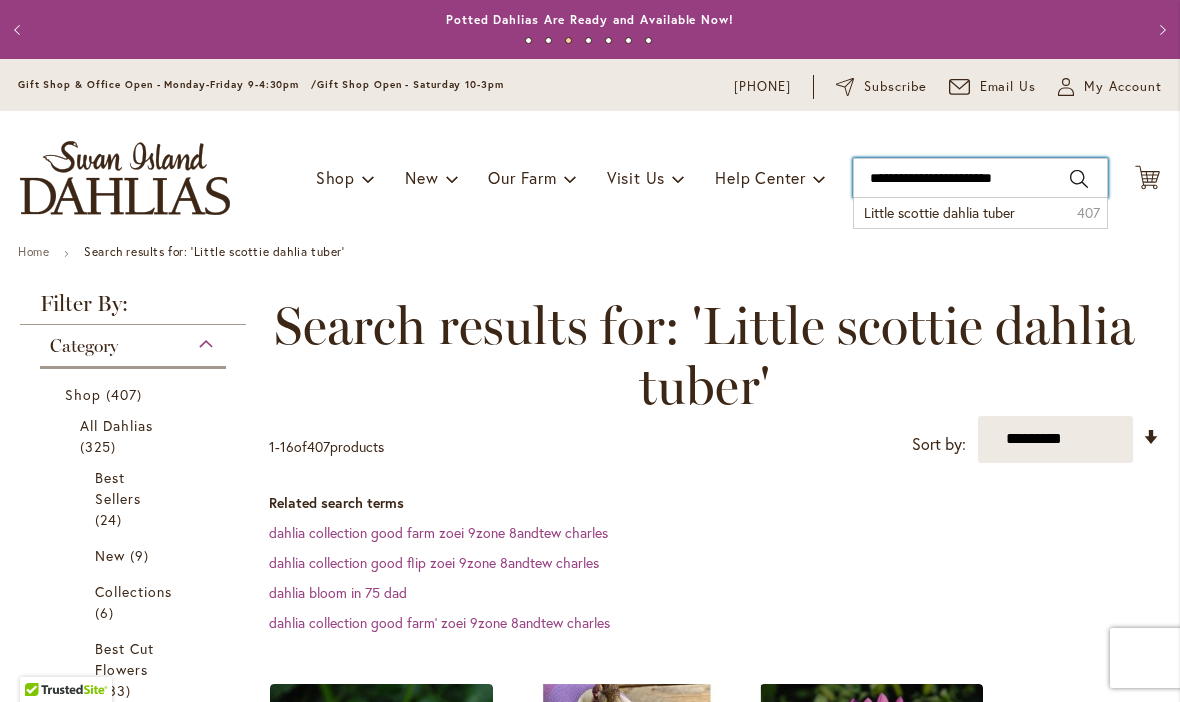 click on "**********" at bounding box center [980, 178] 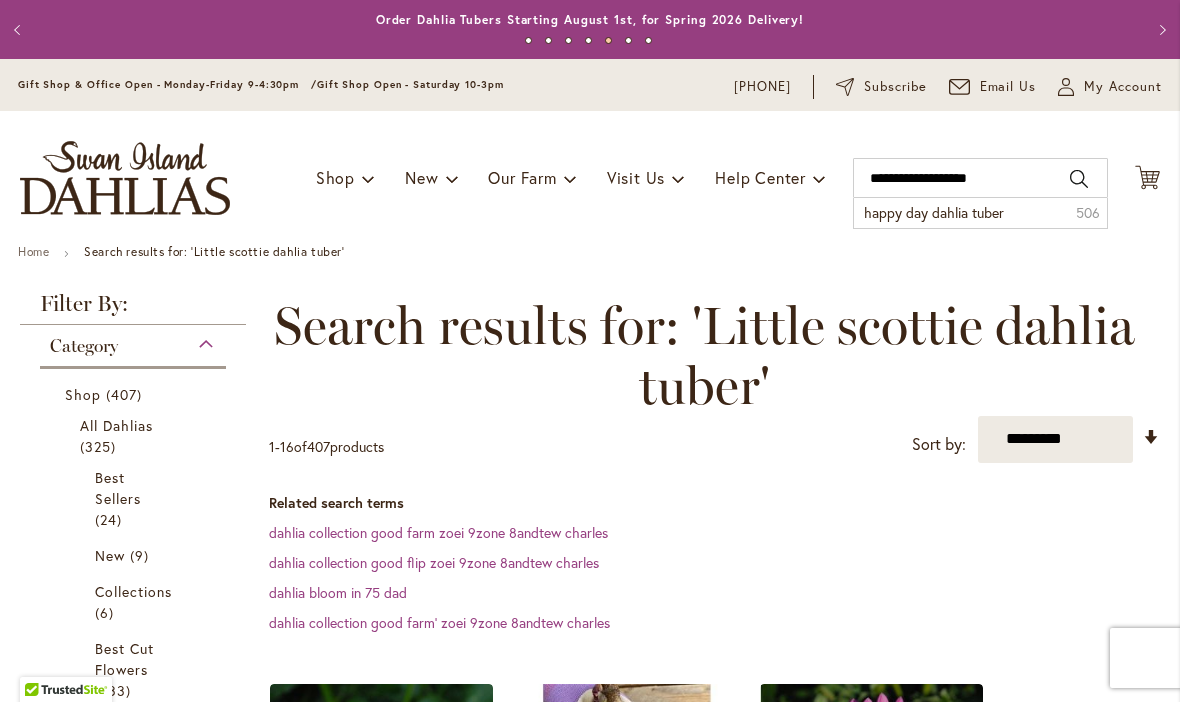 click on "happy day dahlia tuber" at bounding box center (934, 212) 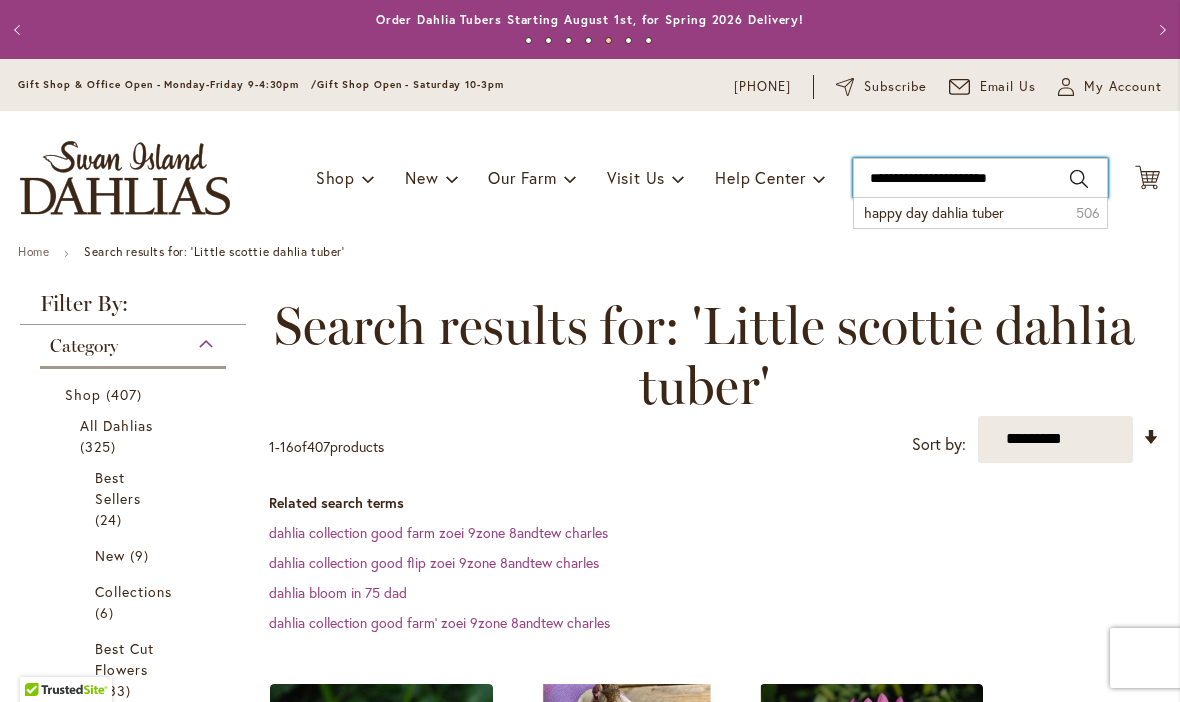 type on "**********" 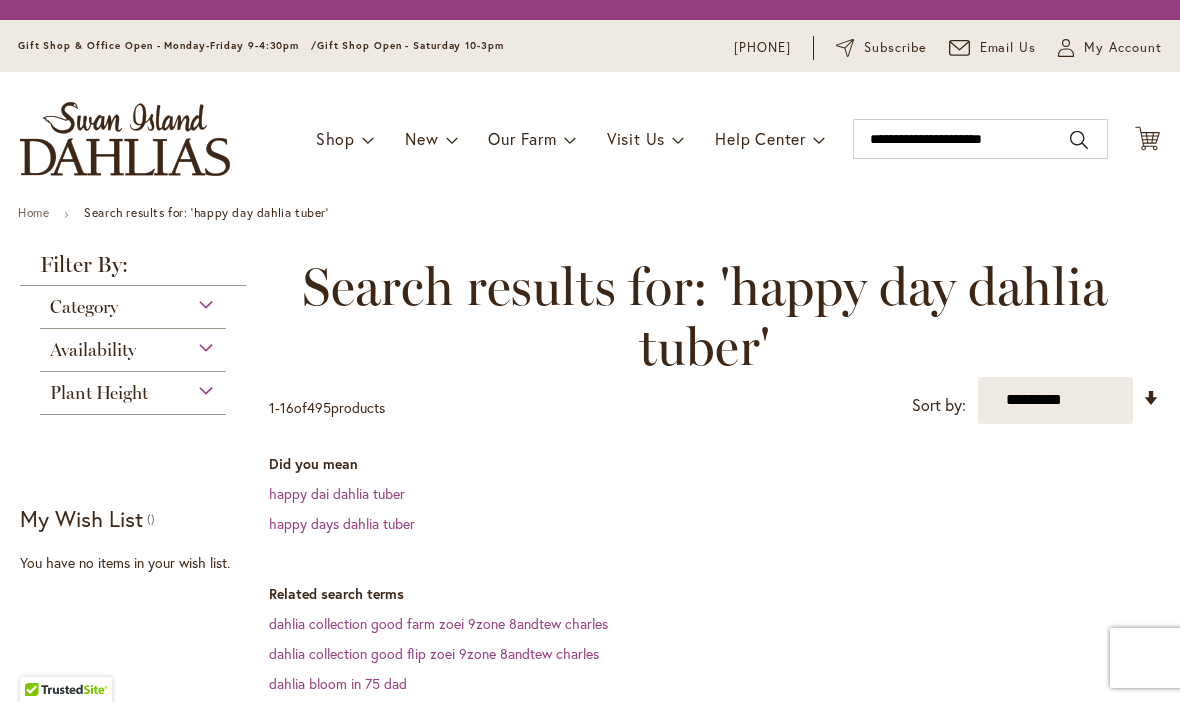 scroll, scrollTop: 0, scrollLeft: 0, axis: both 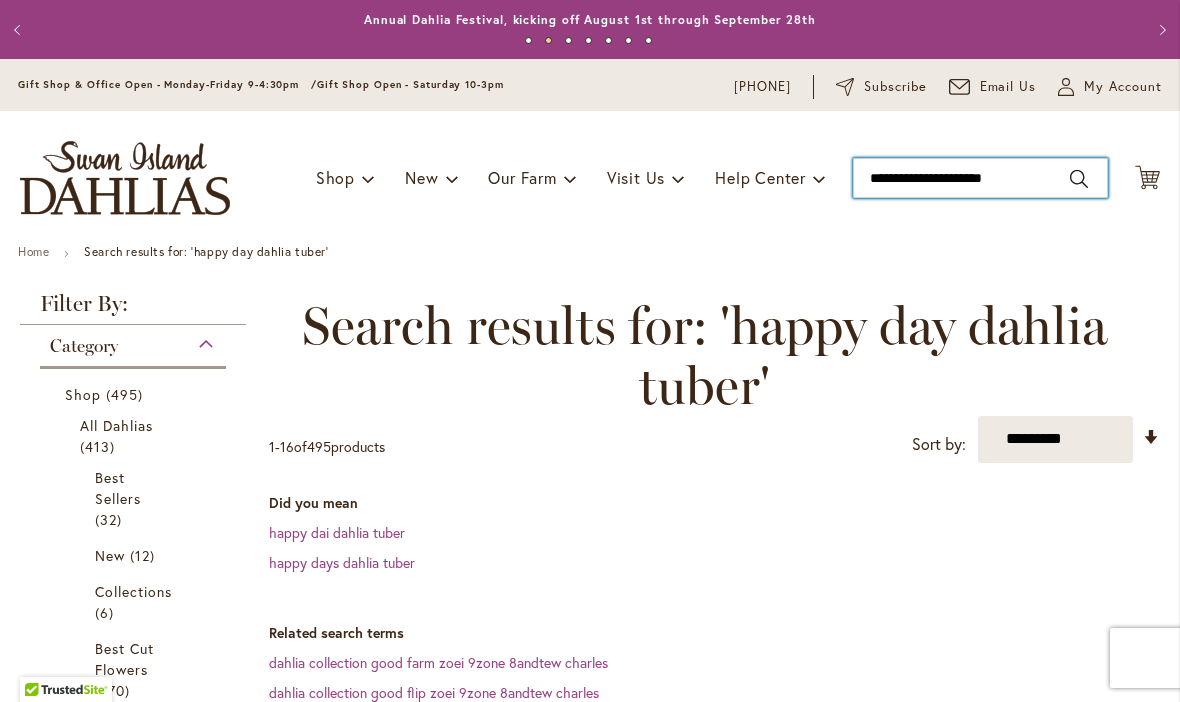 click on "**********" at bounding box center [980, 178] 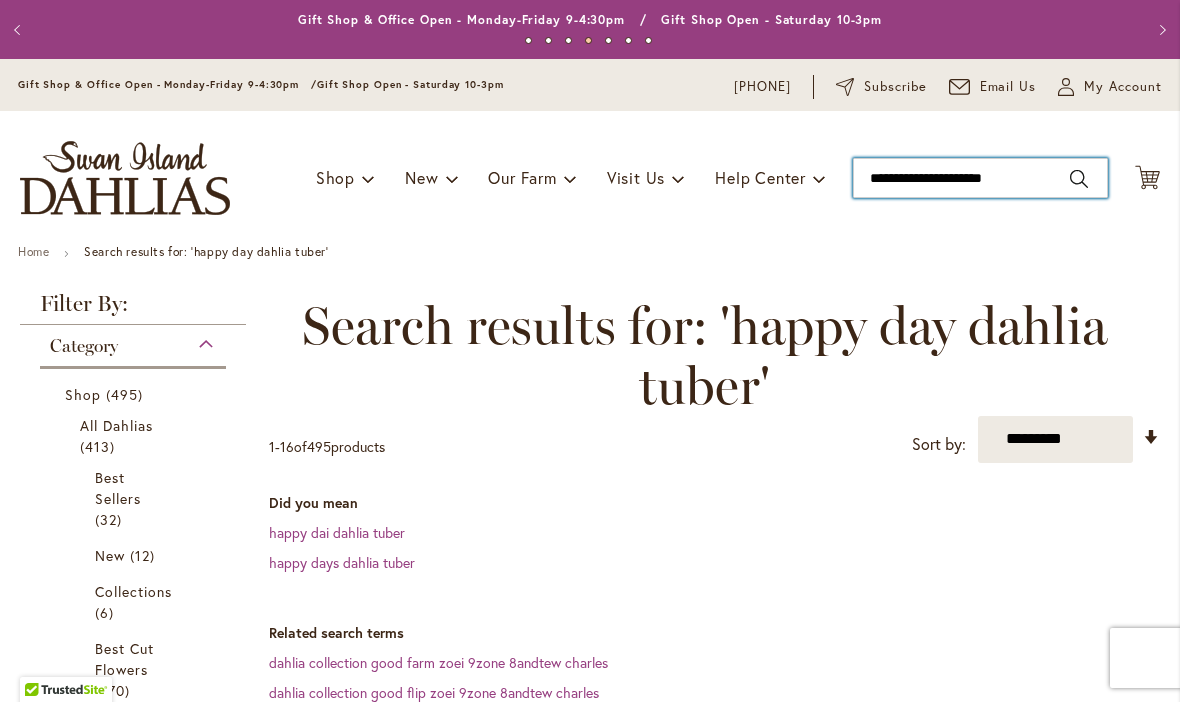 type on "**********" 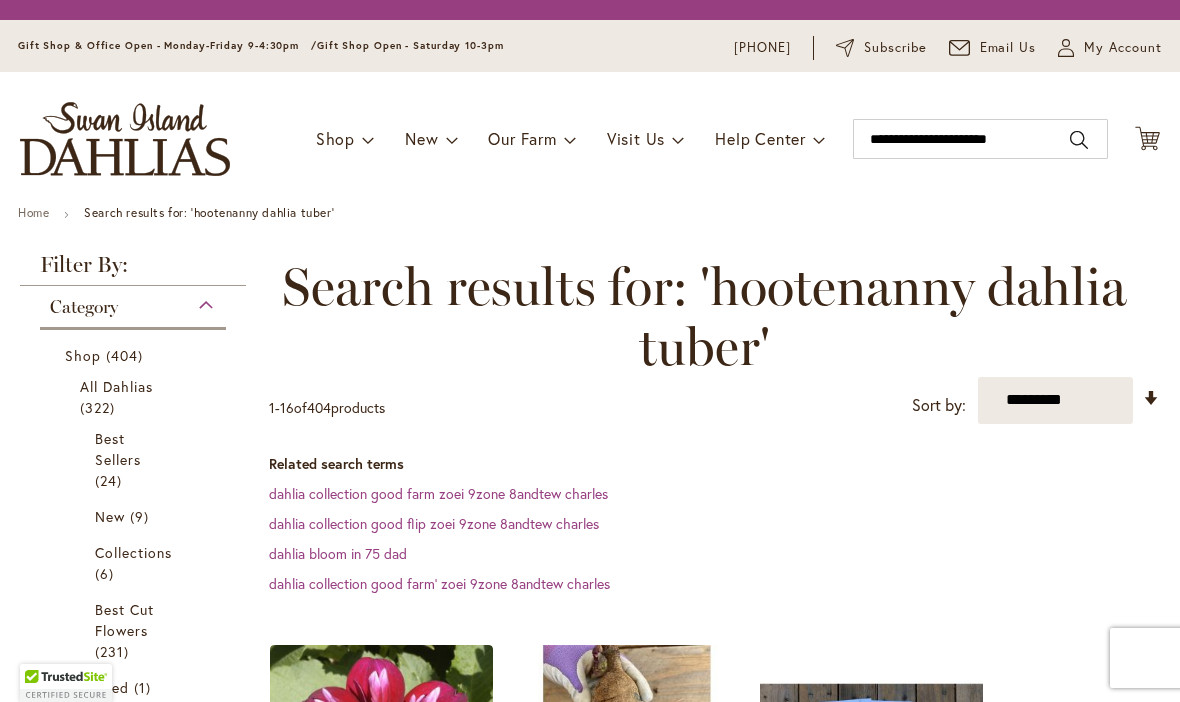 scroll, scrollTop: 0, scrollLeft: 0, axis: both 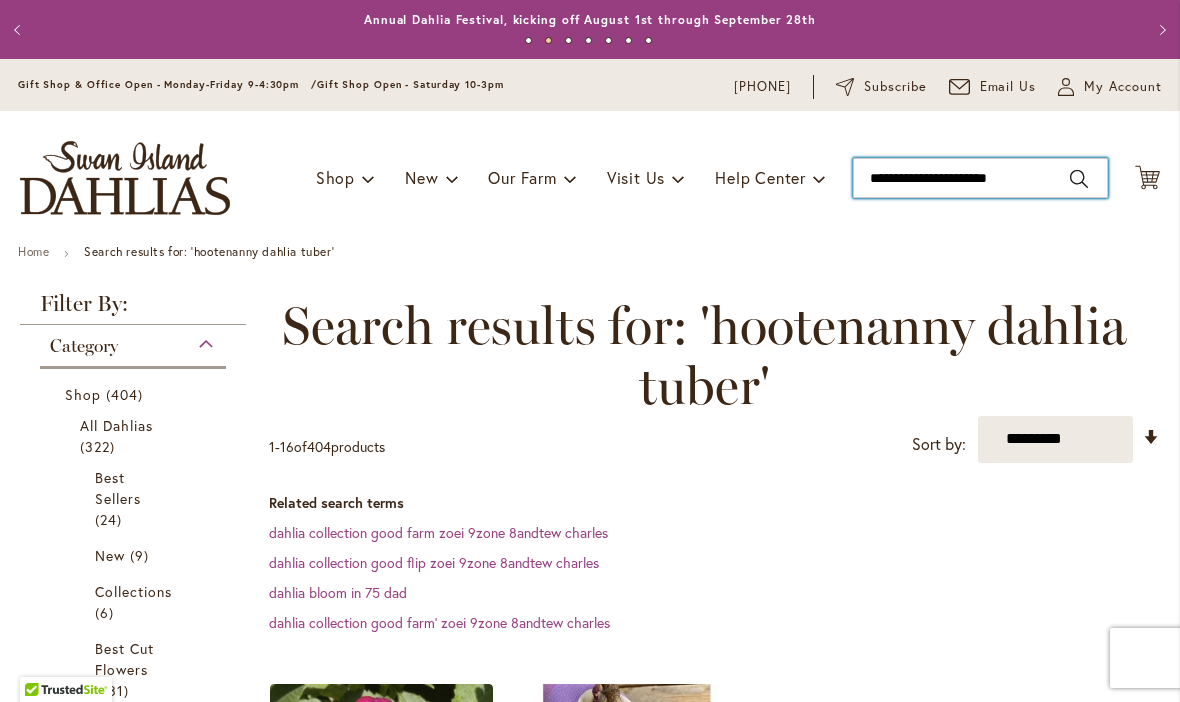 click on "**********" at bounding box center (980, 178) 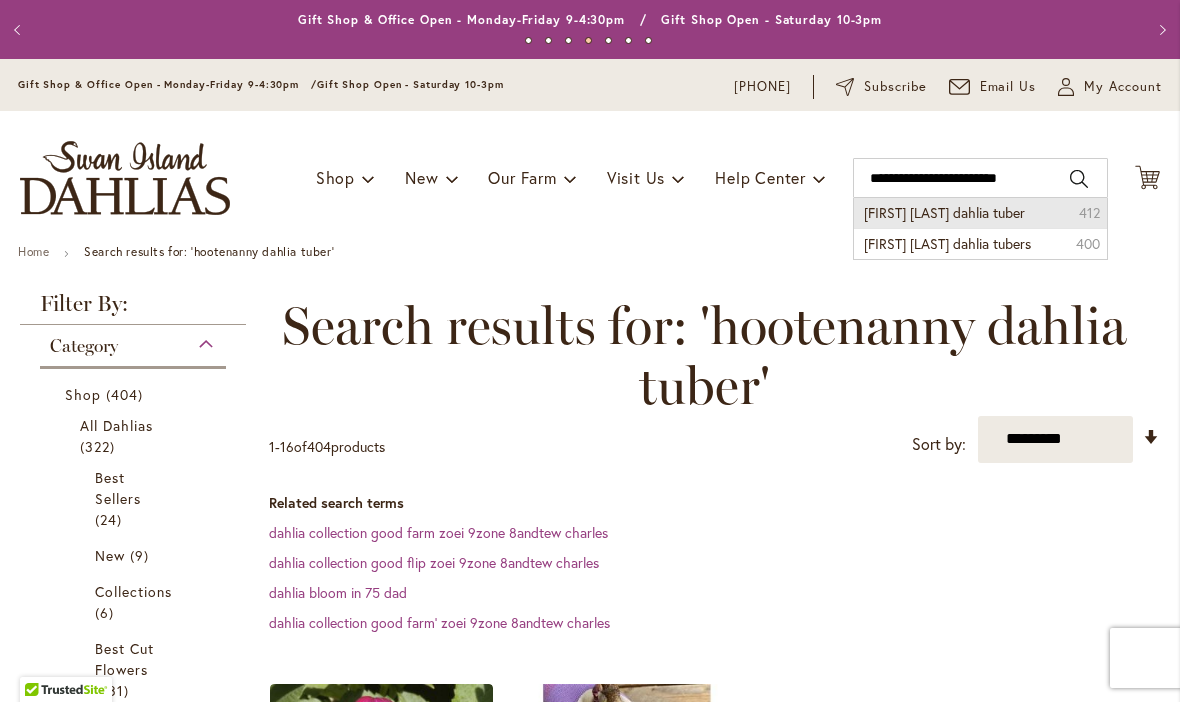 click on "frank holmes dahlia tuber 412" at bounding box center (980, 213) 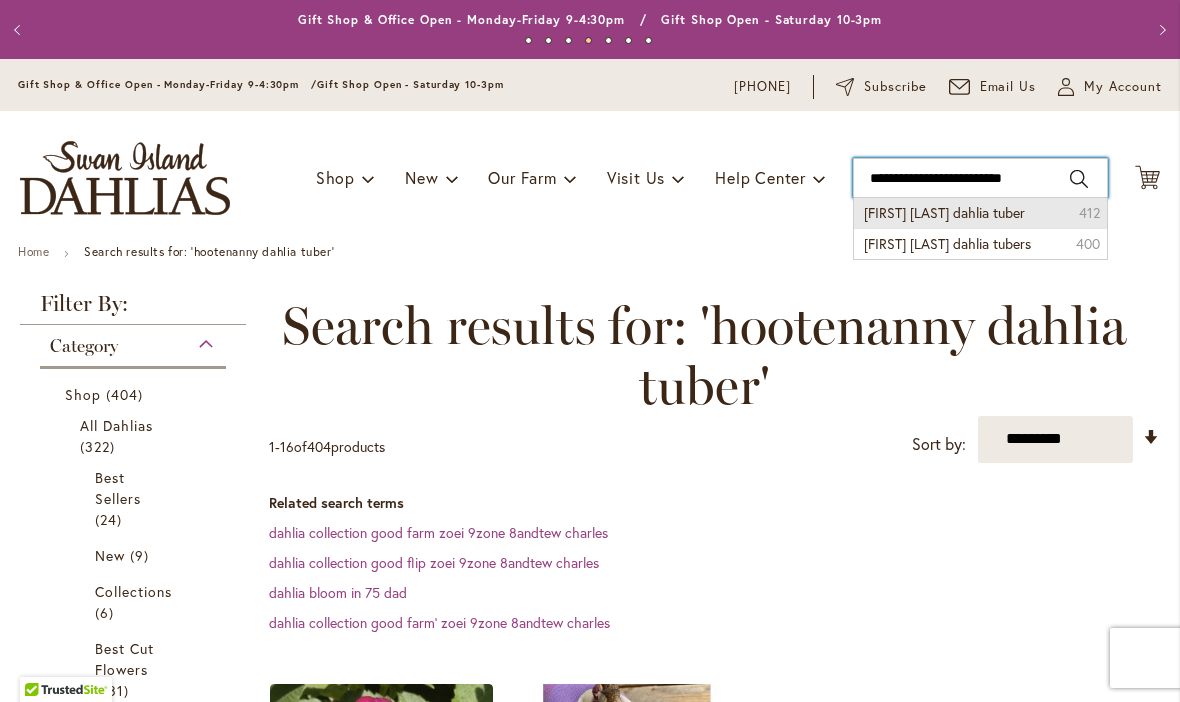 type on "**********" 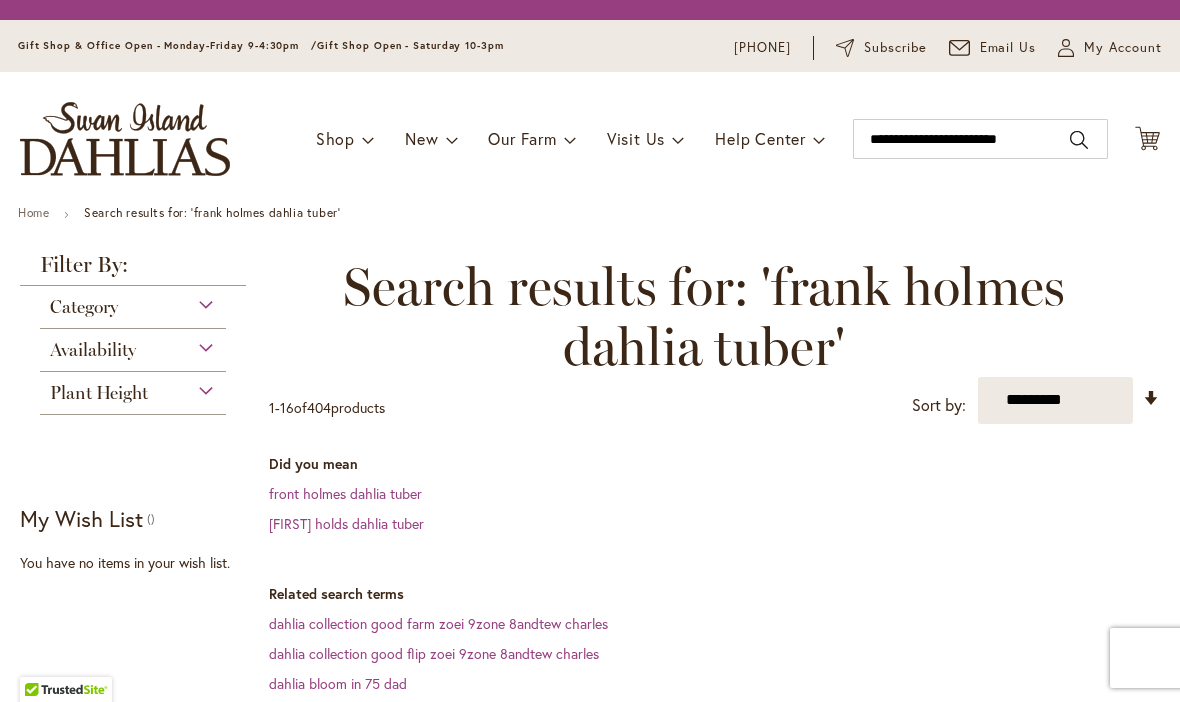 scroll, scrollTop: 0, scrollLeft: 0, axis: both 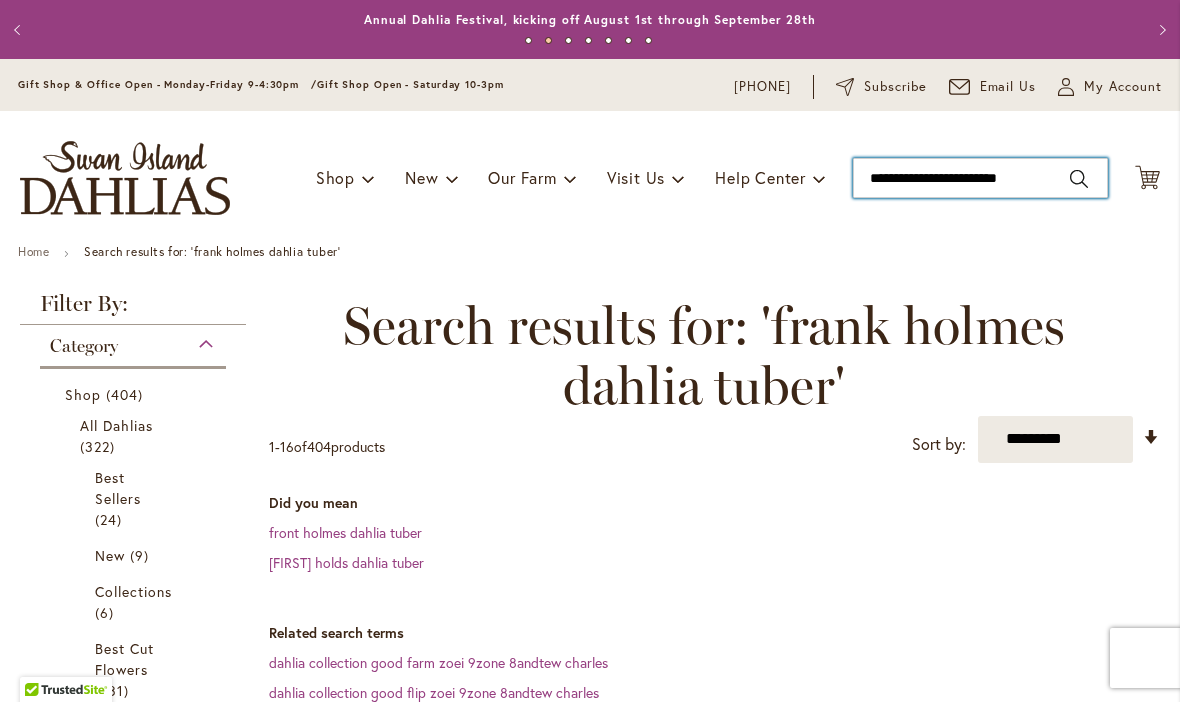 click on "**********" at bounding box center [980, 178] 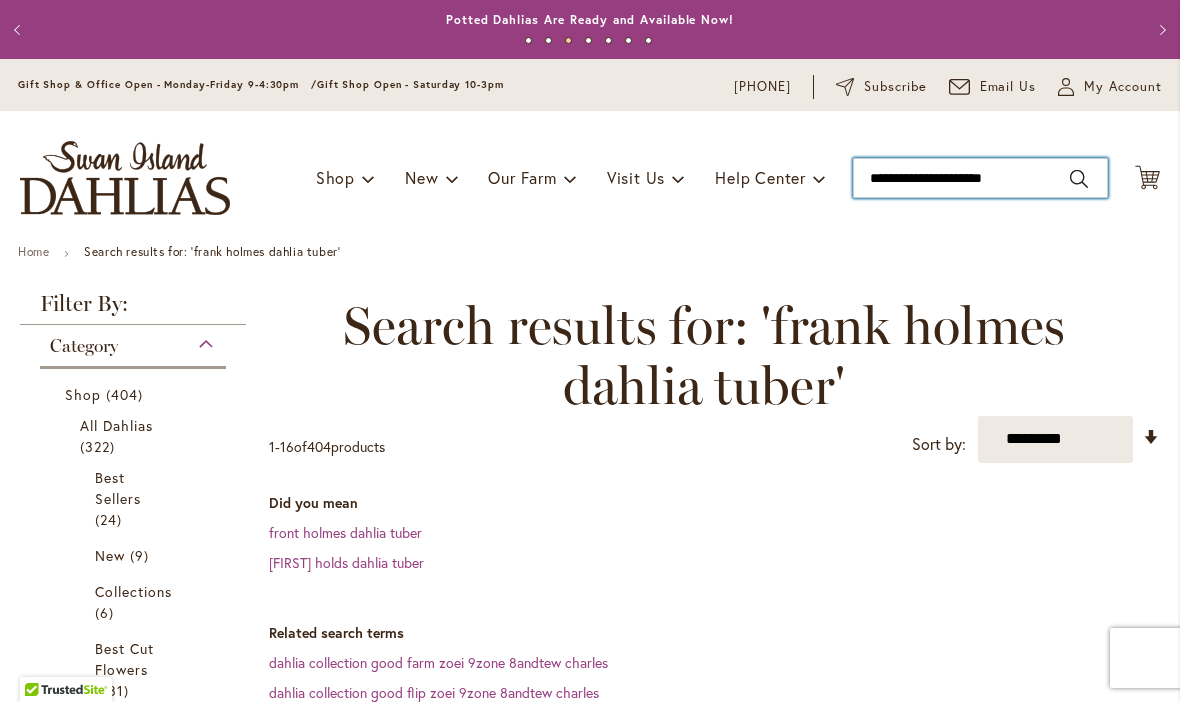 type on "**********" 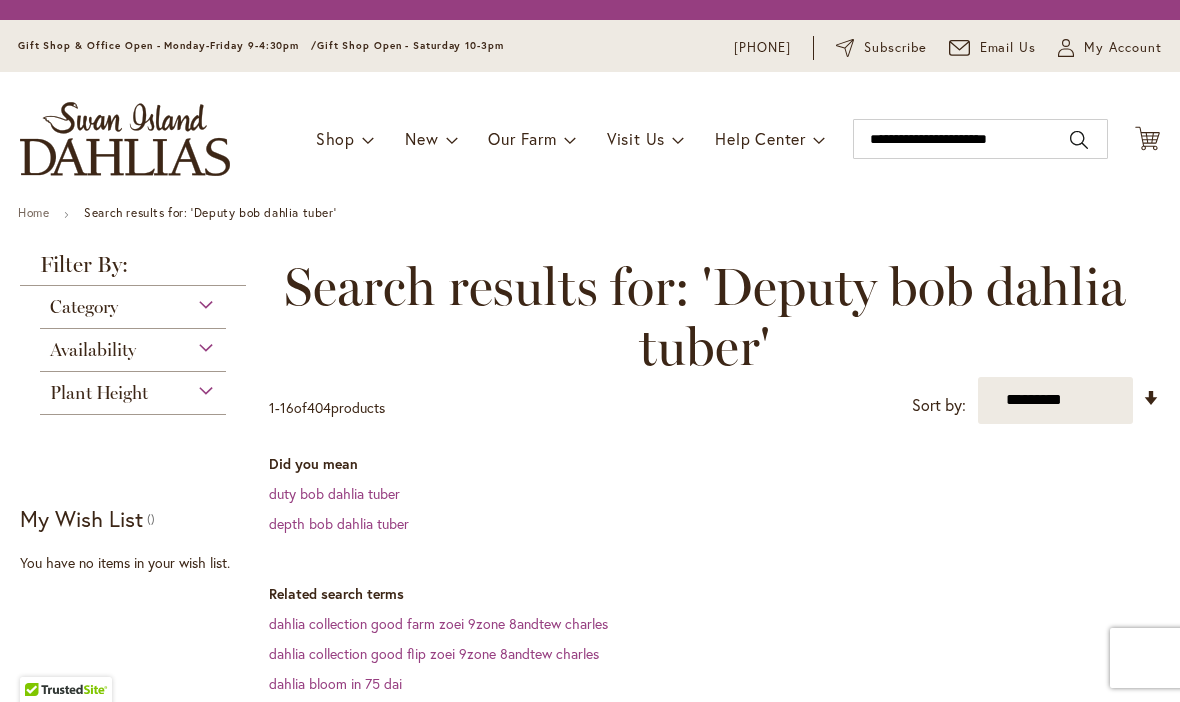 scroll, scrollTop: 0, scrollLeft: 0, axis: both 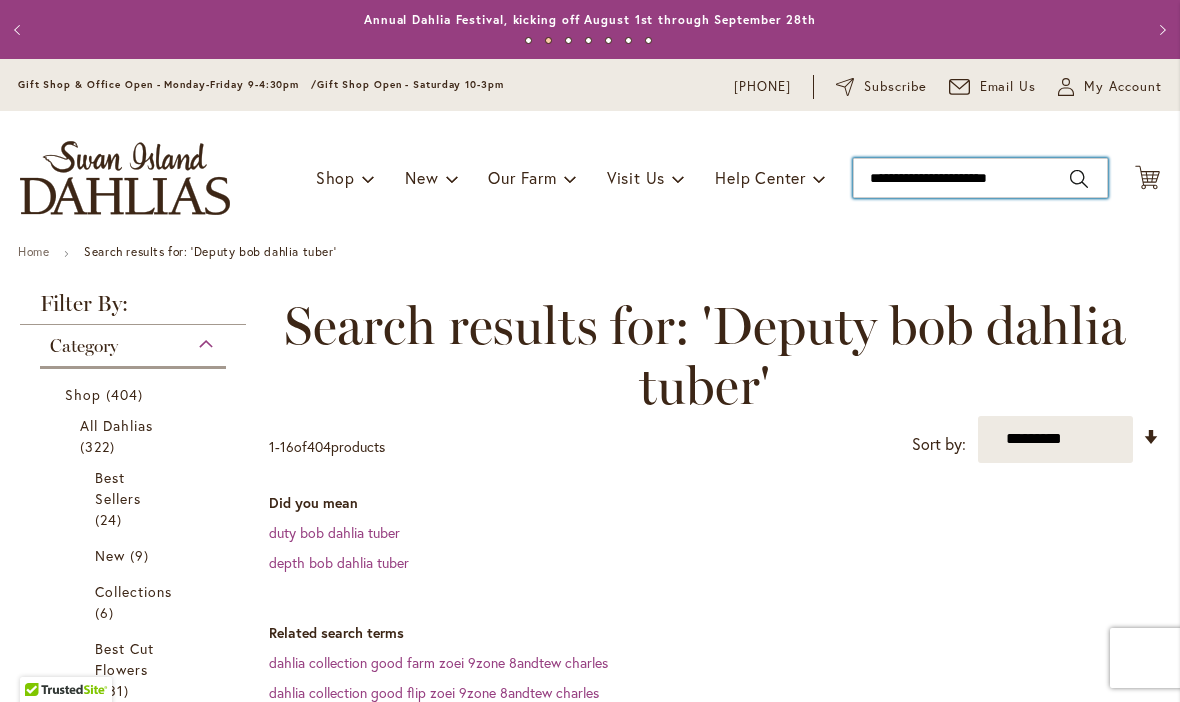click on "**********" at bounding box center [980, 178] 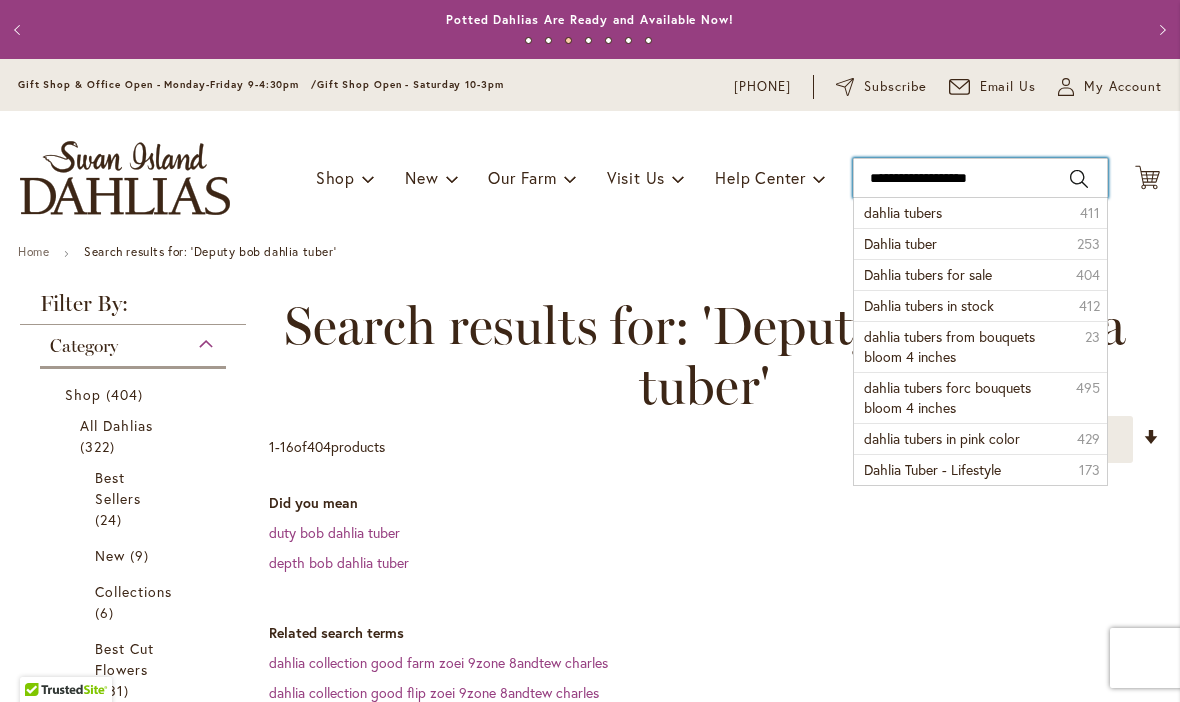 type on "**********" 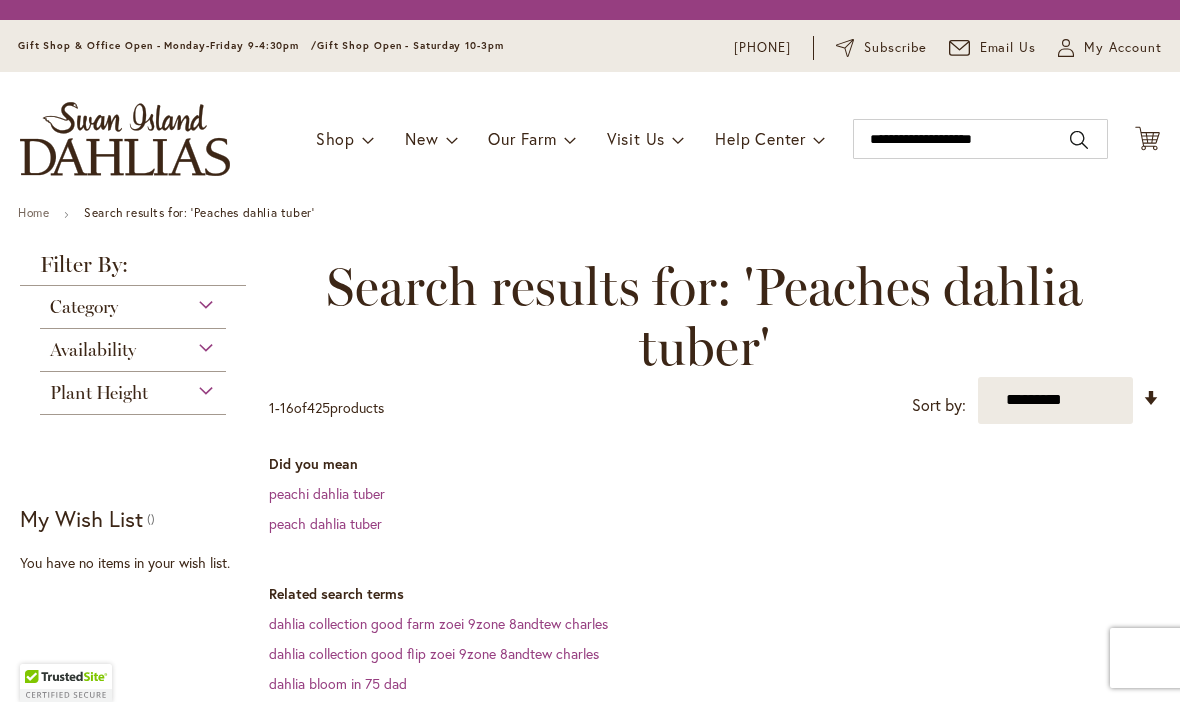 scroll, scrollTop: 0, scrollLeft: 0, axis: both 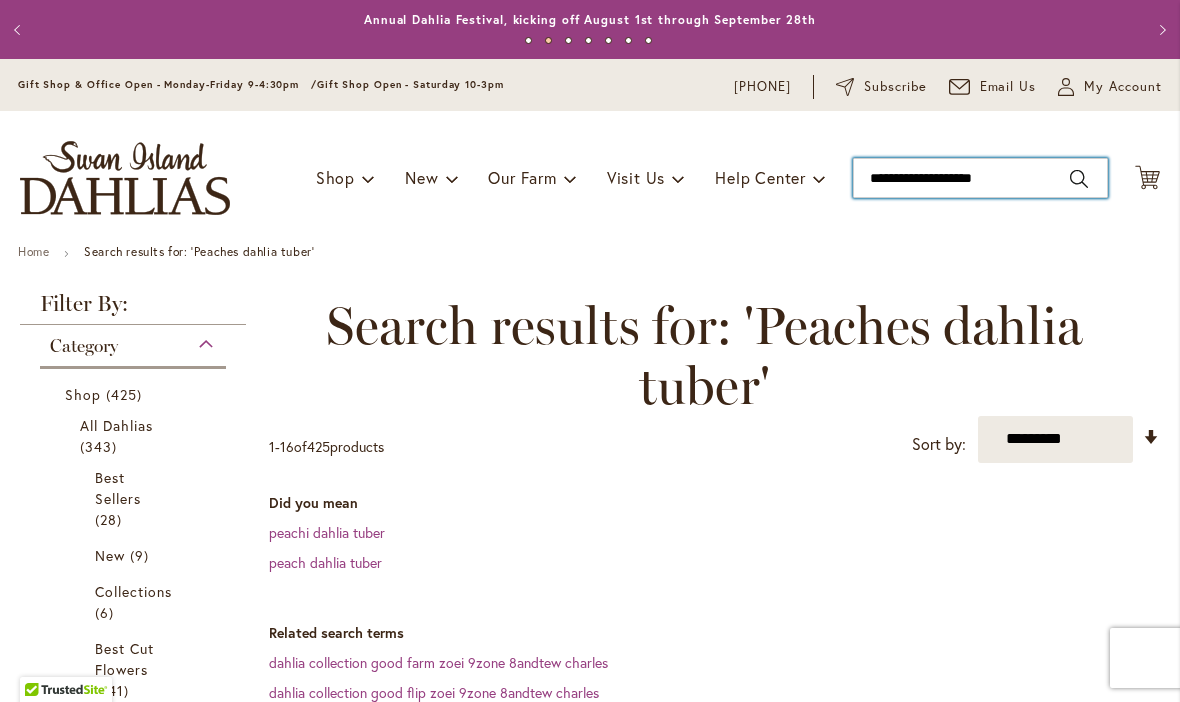 click on "**********" at bounding box center (980, 178) 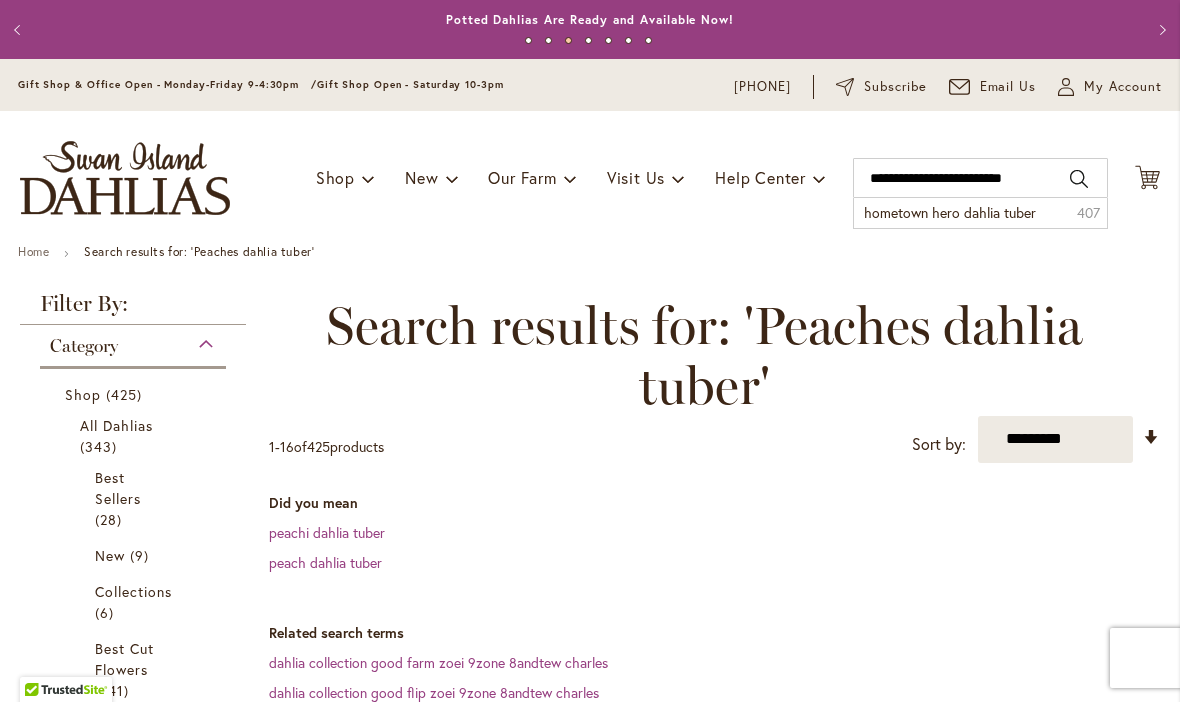 click on "hometown hero dahlia tuber" at bounding box center [950, 212] 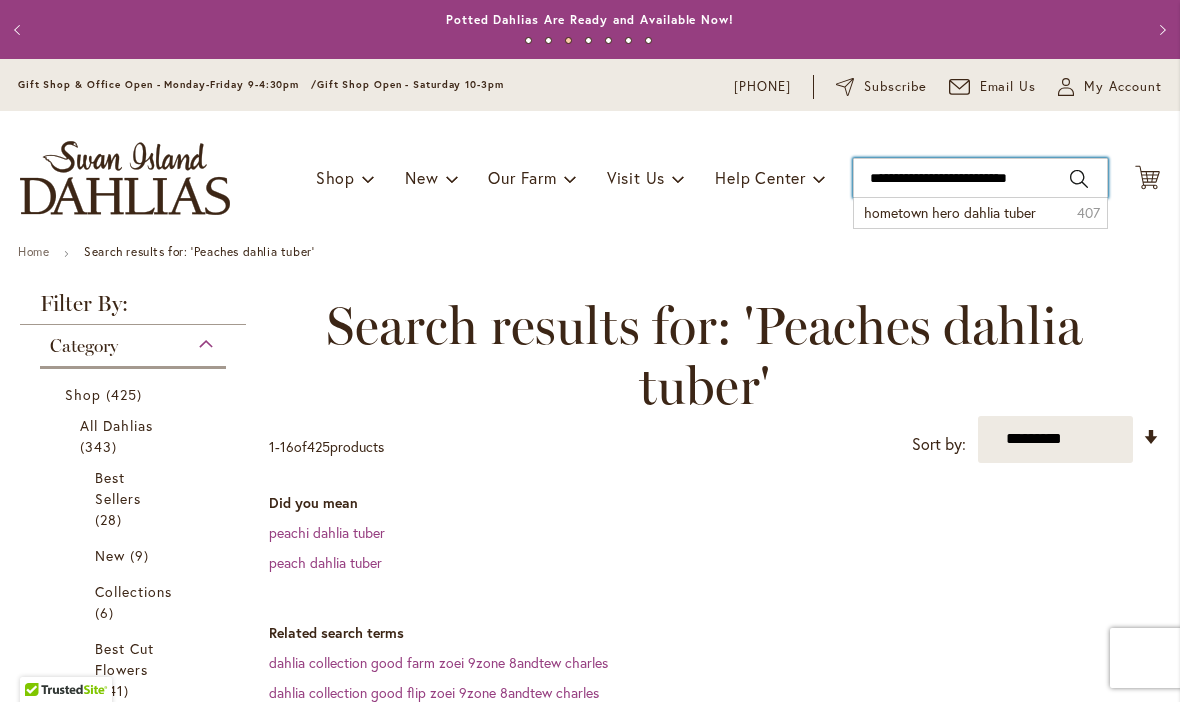 type on "**********" 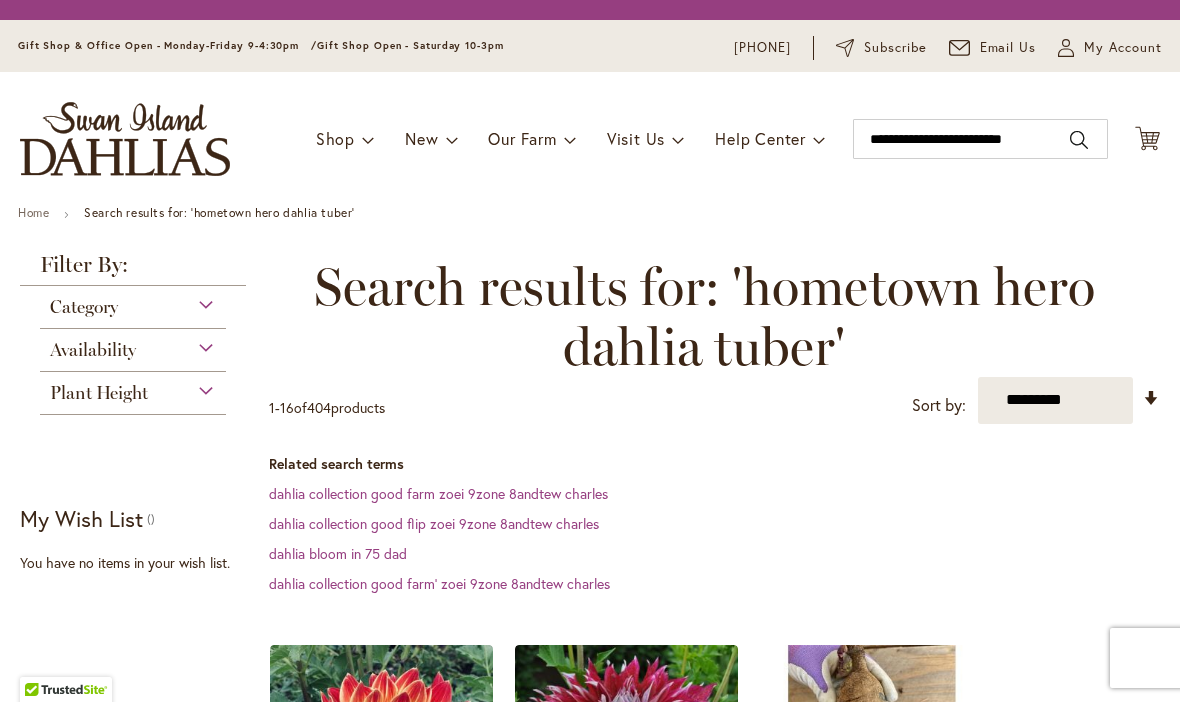 scroll, scrollTop: 0, scrollLeft: 0, axis: both 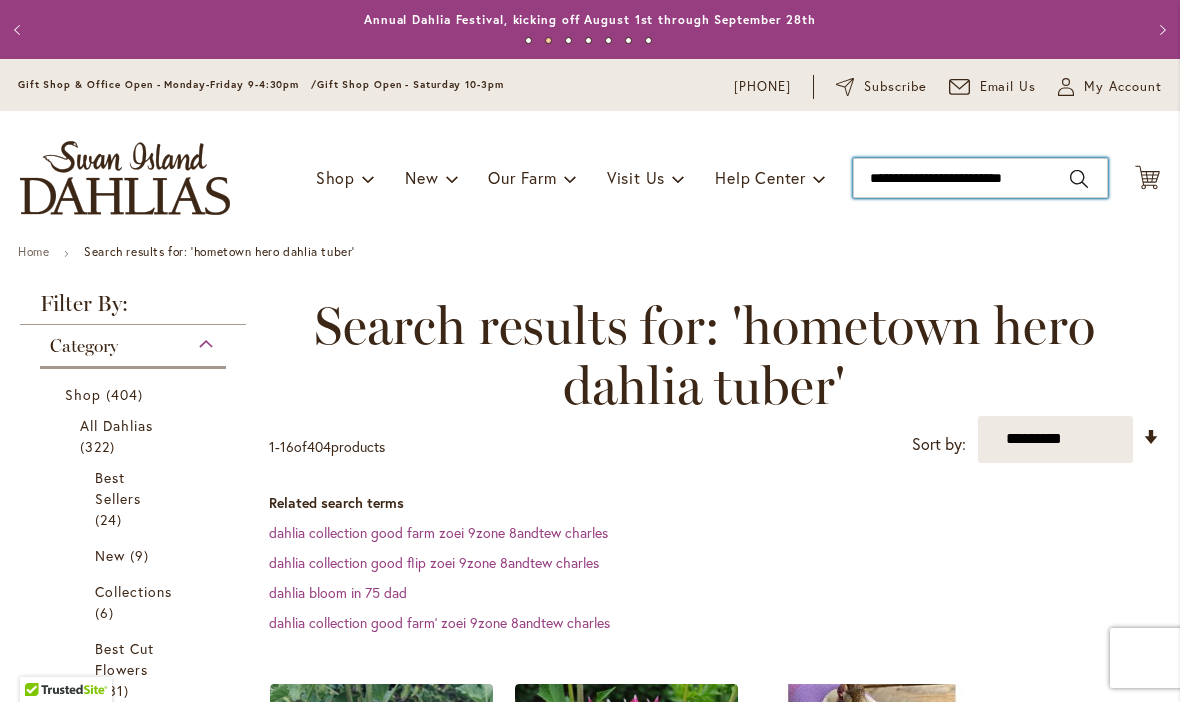 click on "**********" at bounding box center [980, 178] 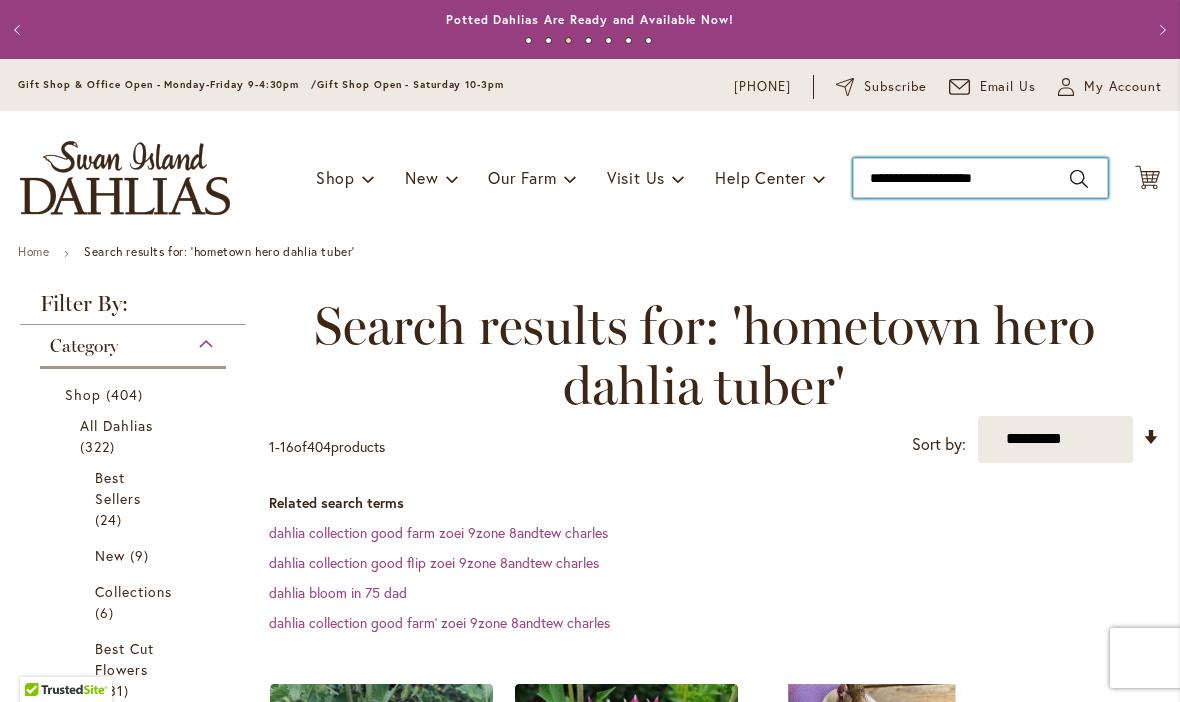 type on "**********" 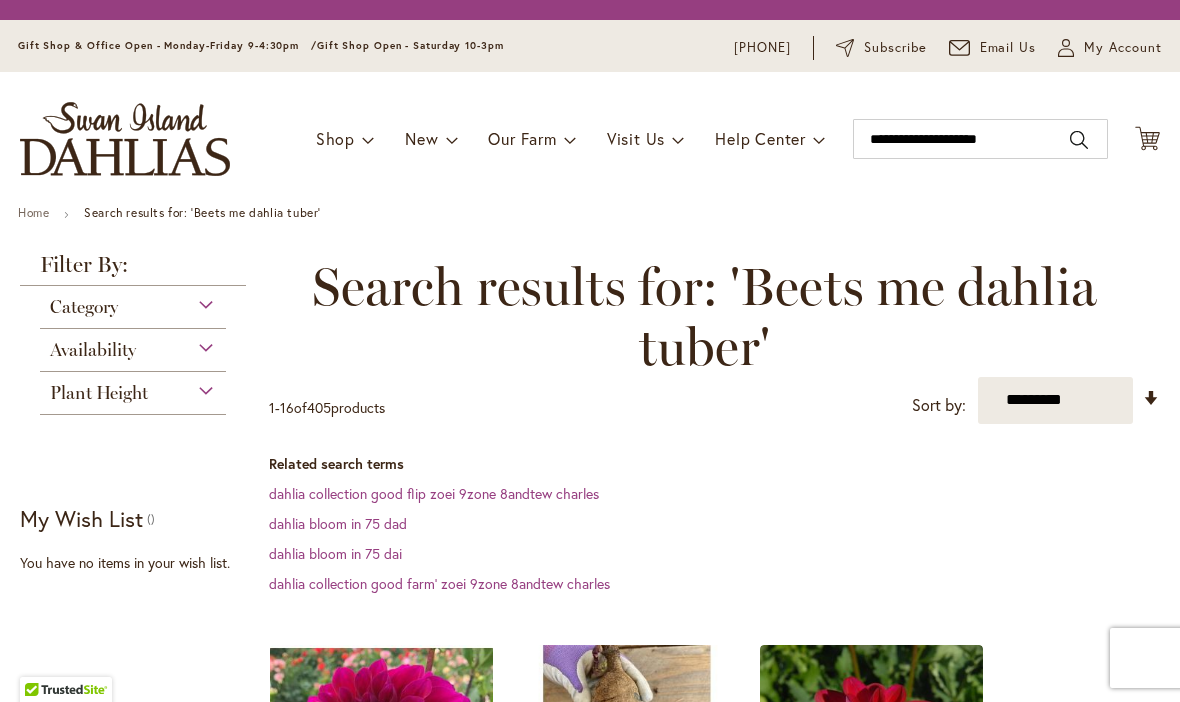 scroll, scrollTop: 0, scrollLeft: 0, axis: both 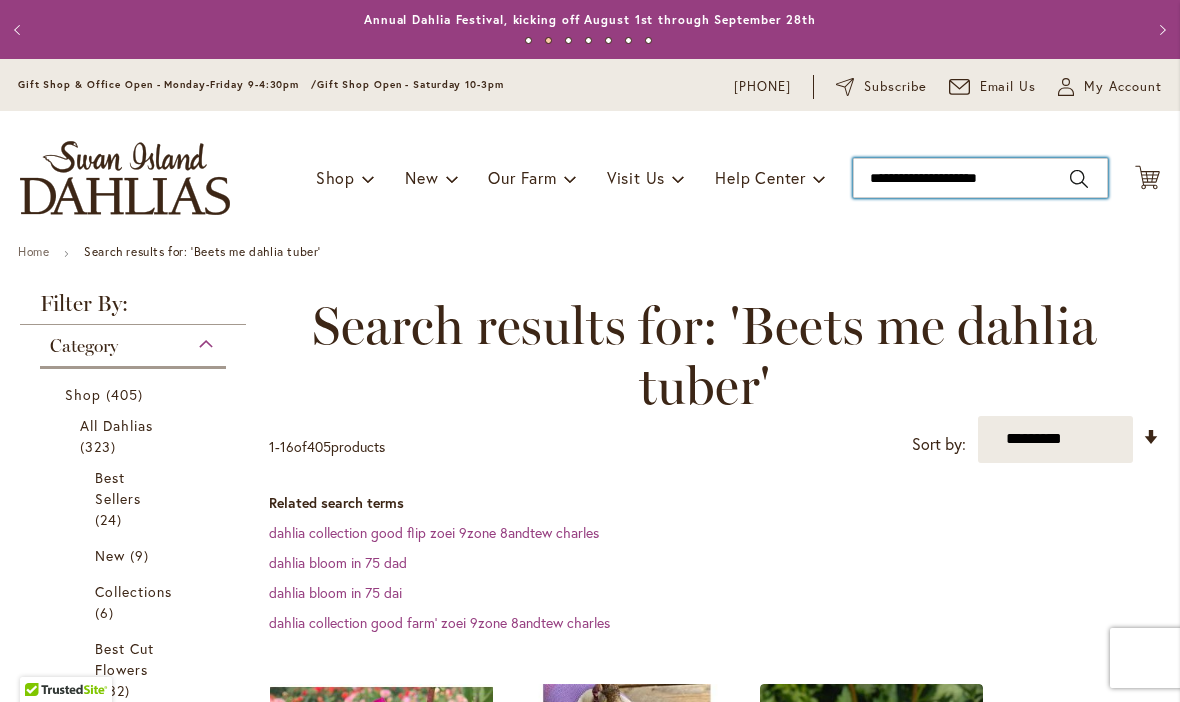click on "**********" at bounding box center (980, 178) 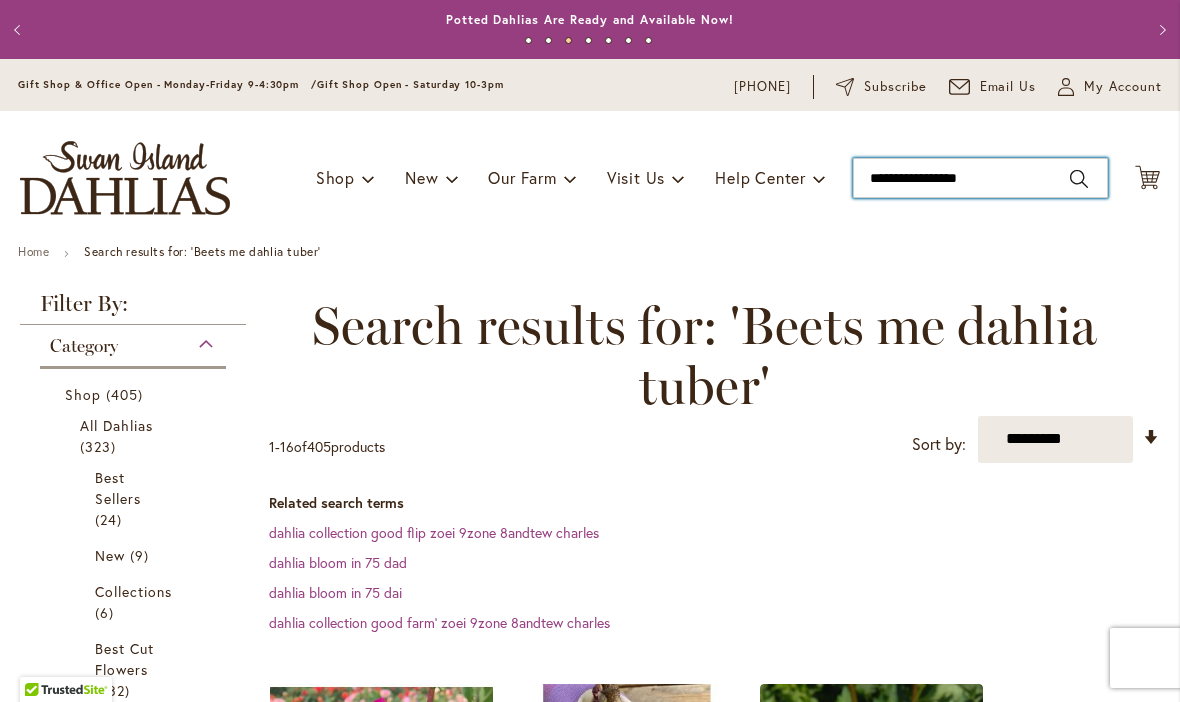 type on "**********" 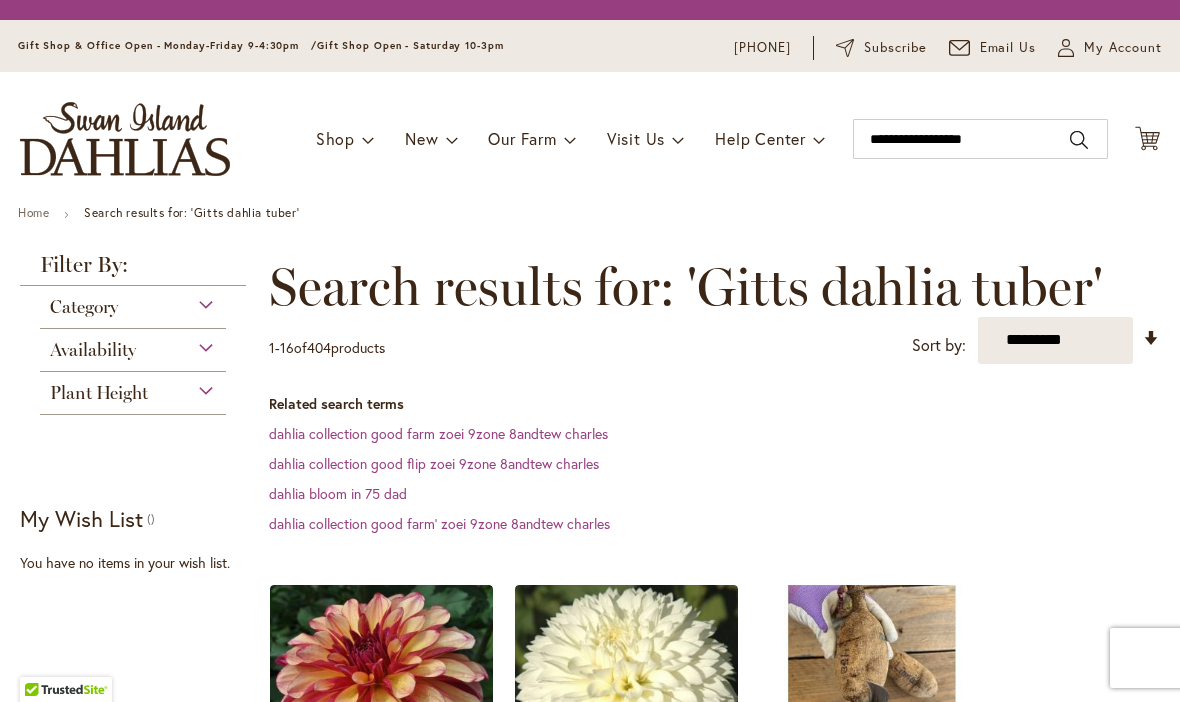 scroll, scrollTop: 0, scrollLeft: 0, axis: both 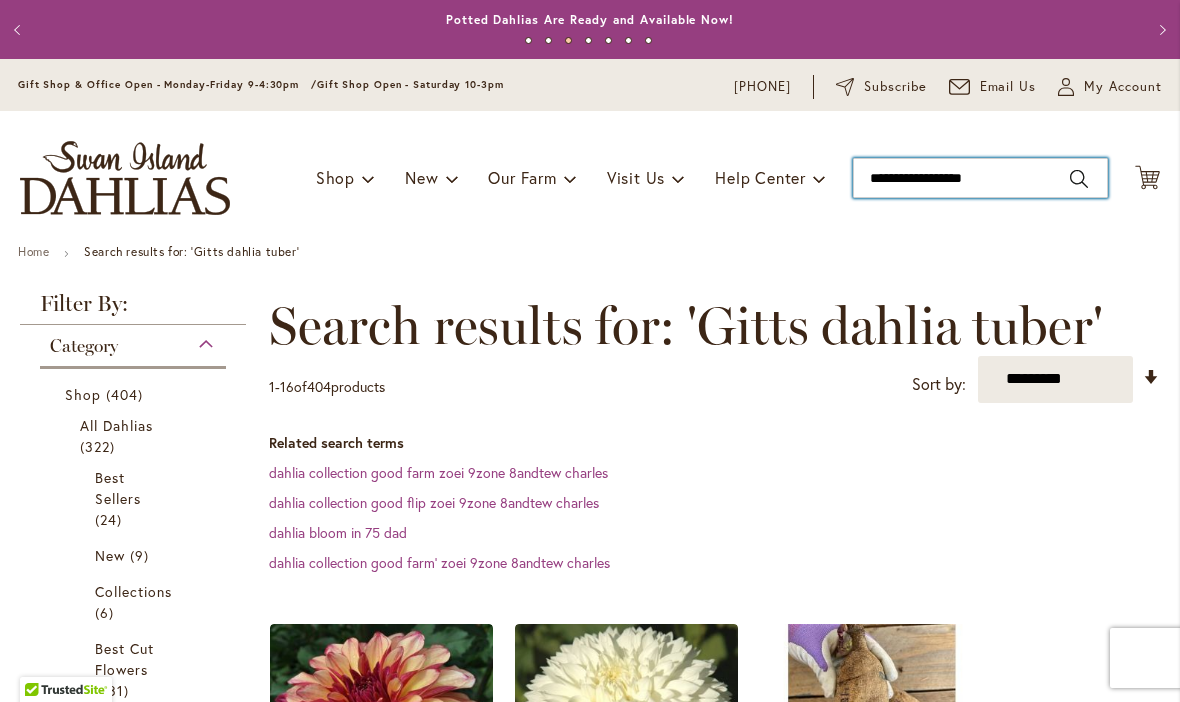 click on "**********" at bounding box center [980, 178] 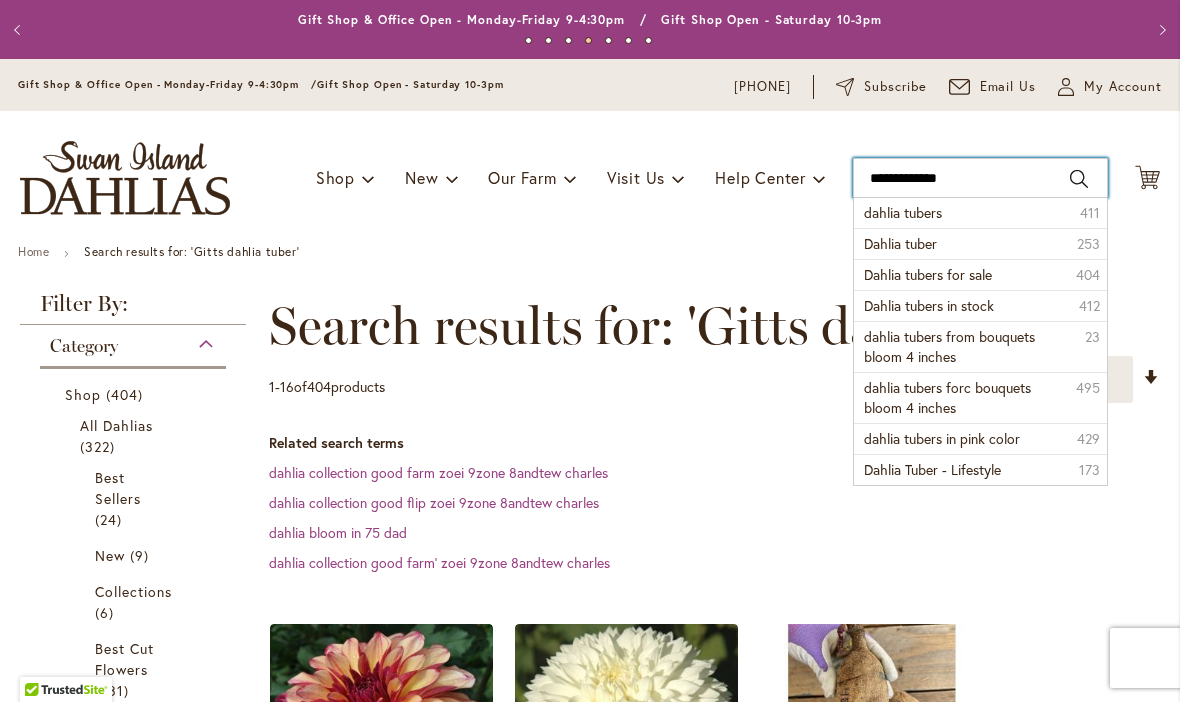 paste on "**********" 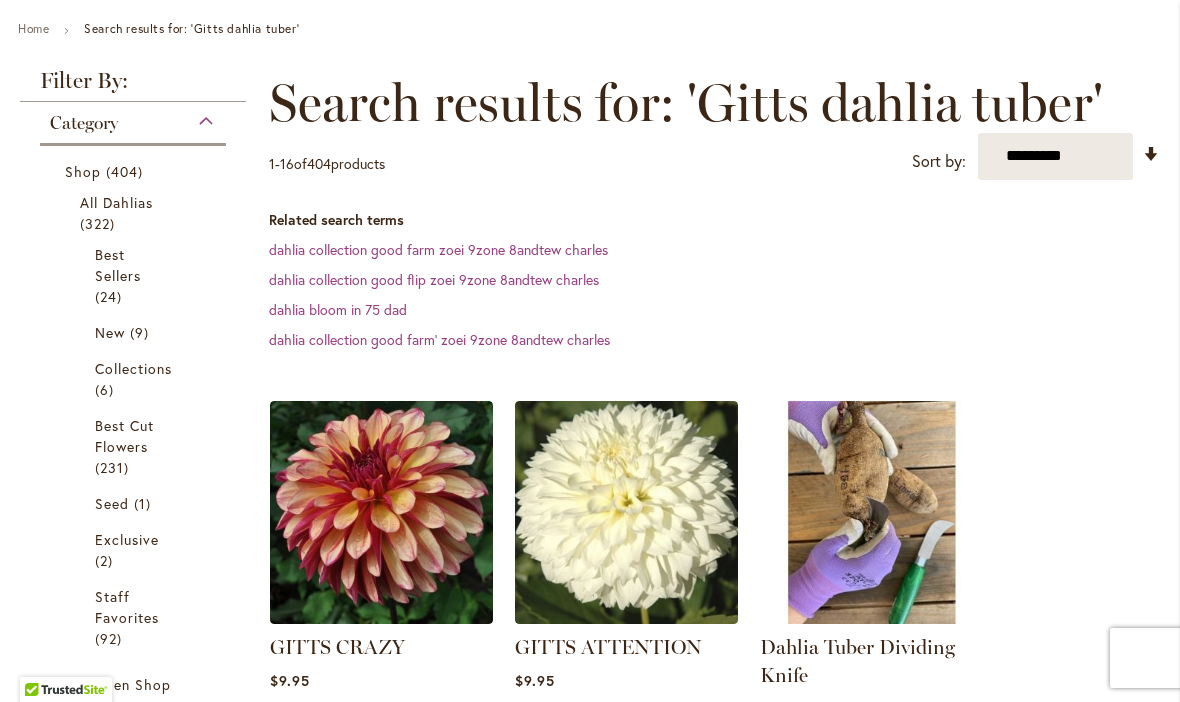scroll, scrollTop: 226, scrollLeft: 0, axis: vertical 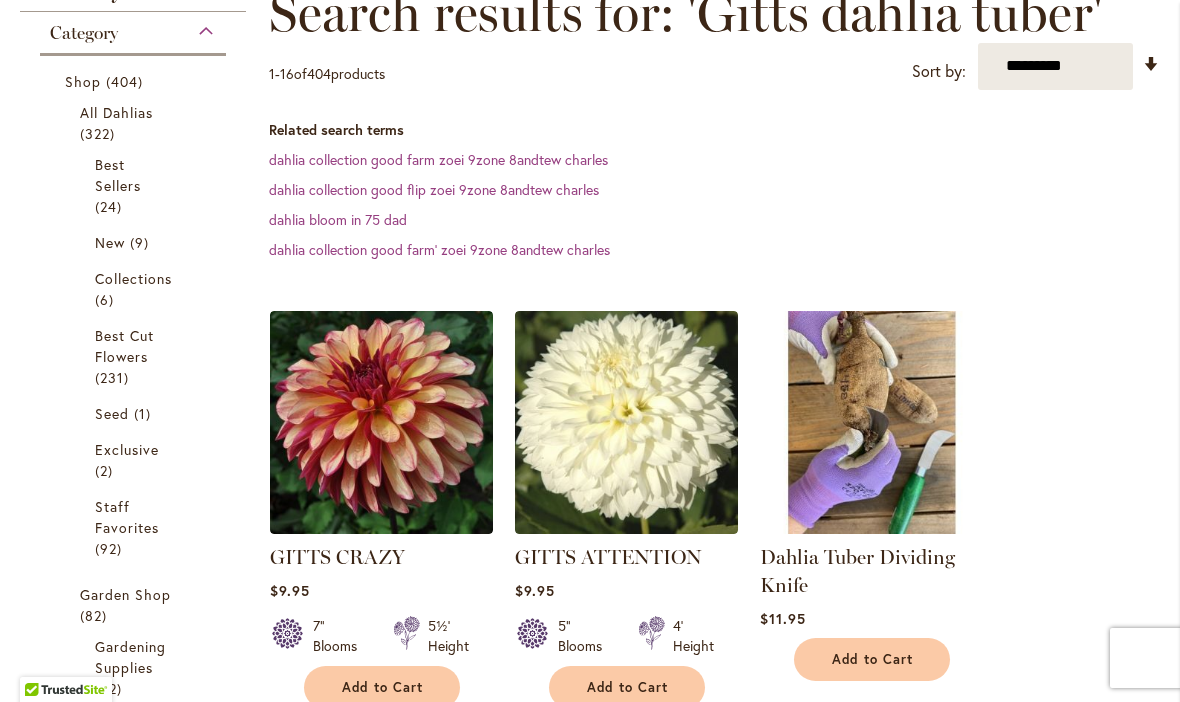 click at bounding box center (381, 422) 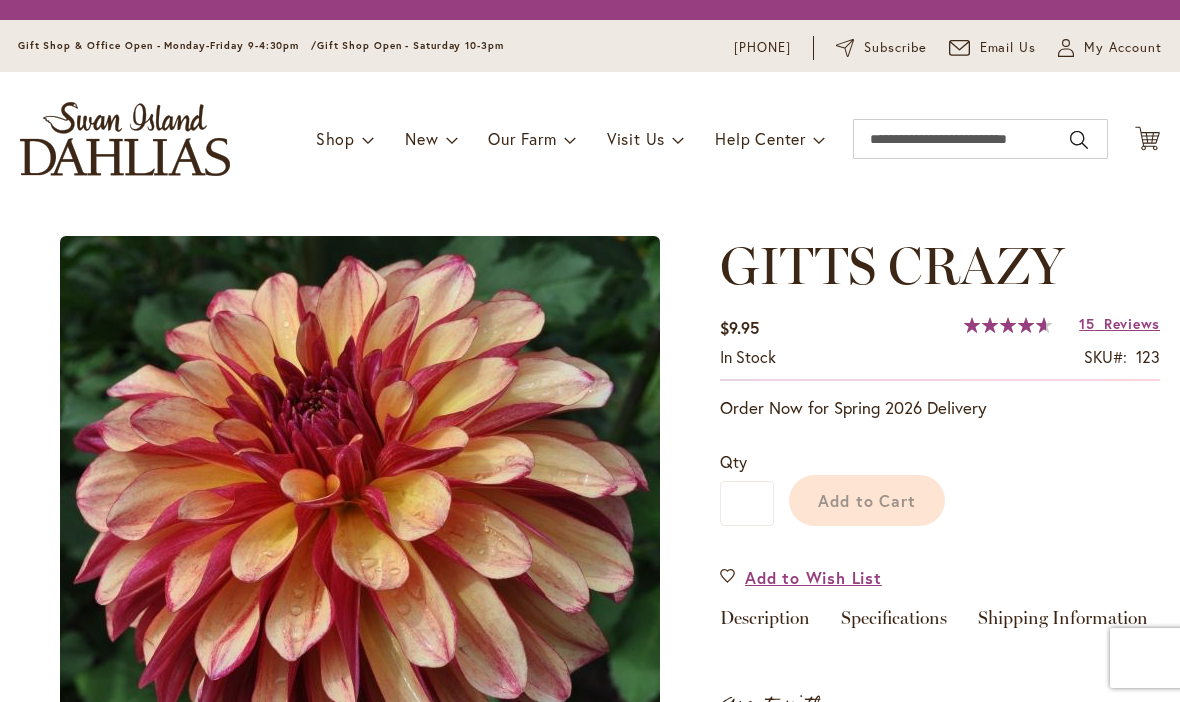 scroll, scrollTop: 0, scrollLeft: 0, axis: both 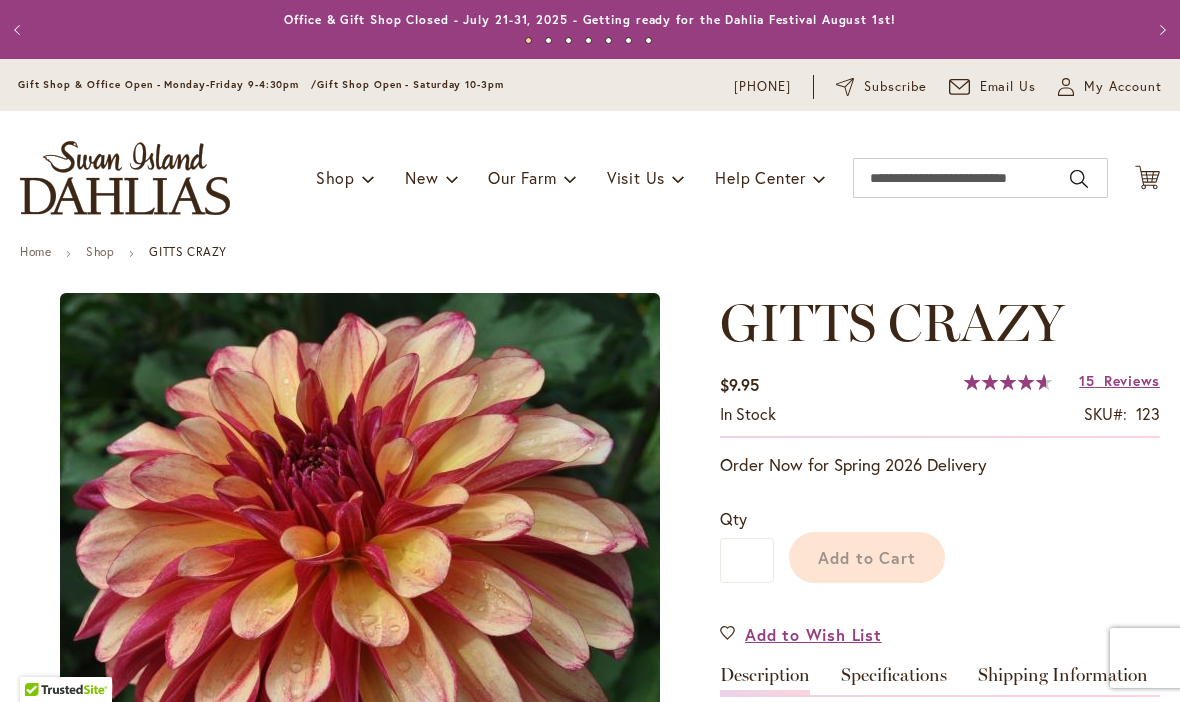 type on "****" 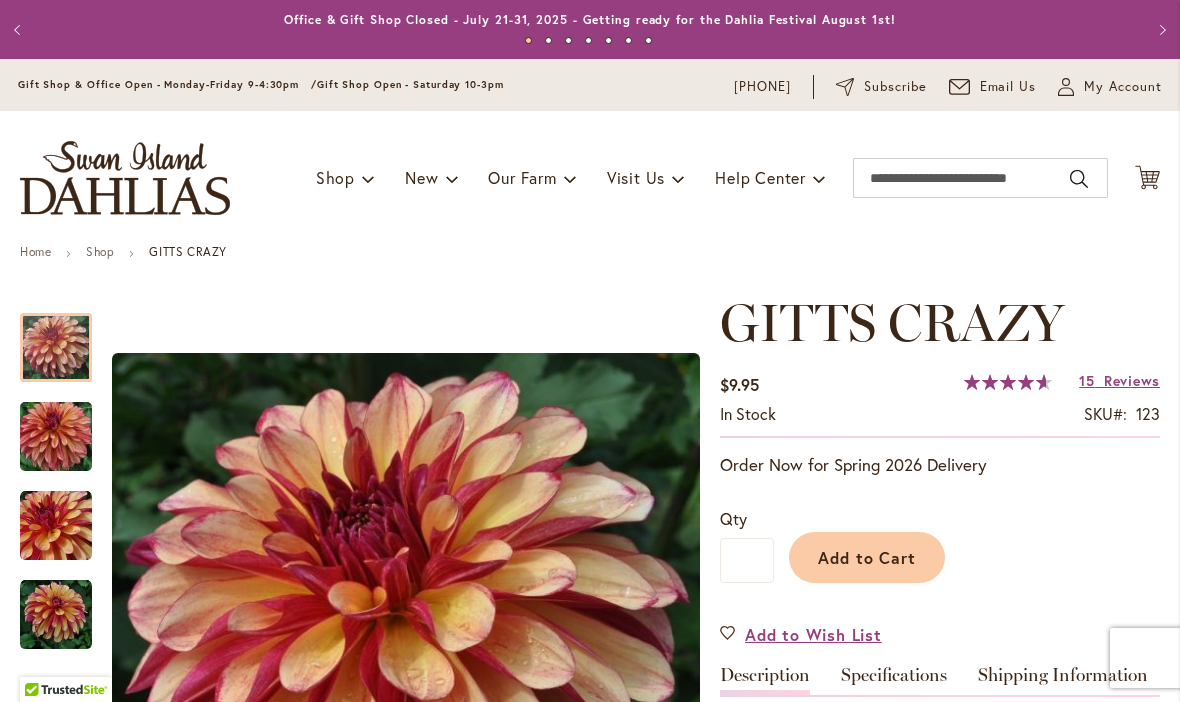 scroll, scrollTop: 0, scrollLeft: 0, axis: both 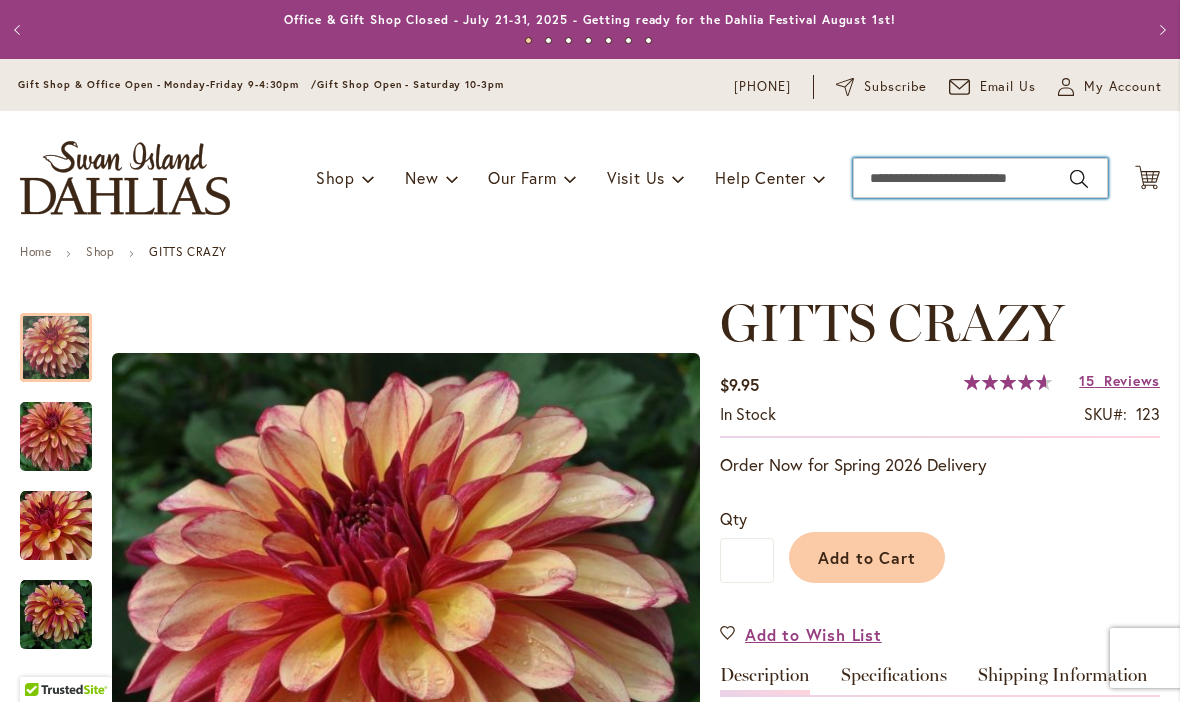 click on "Search" at bounding box center [980, 178] 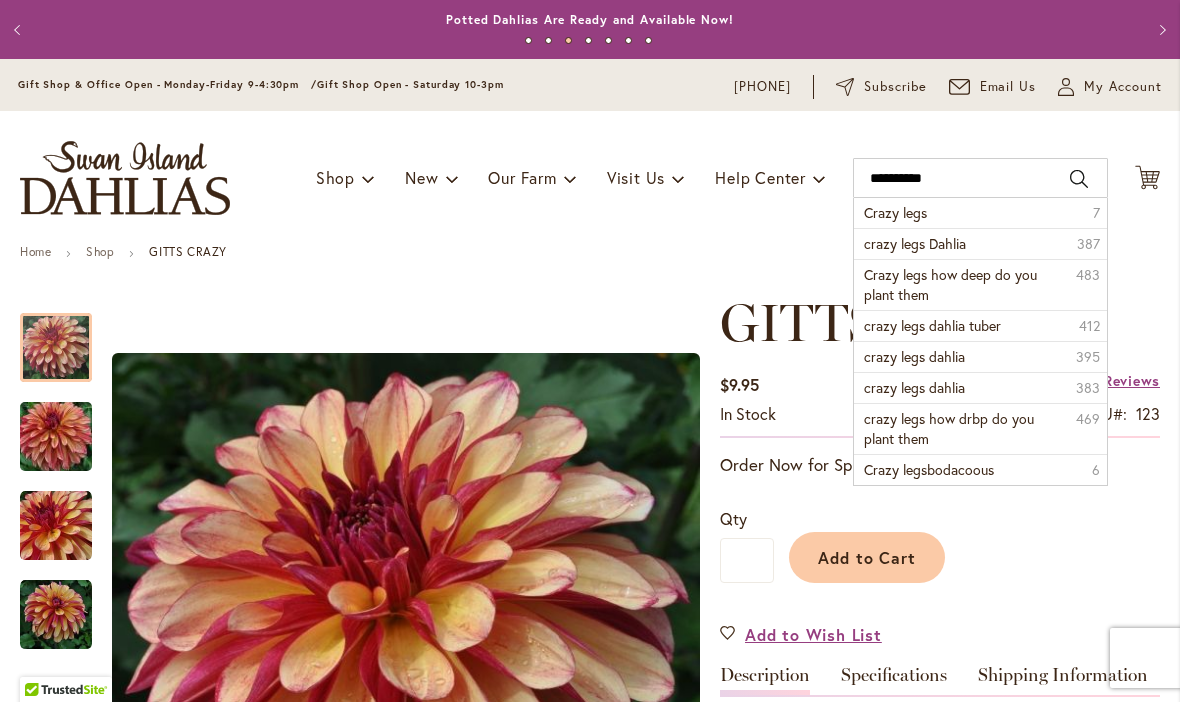 click on "crazy legs Dahlia" at bounding box center [915, 243] 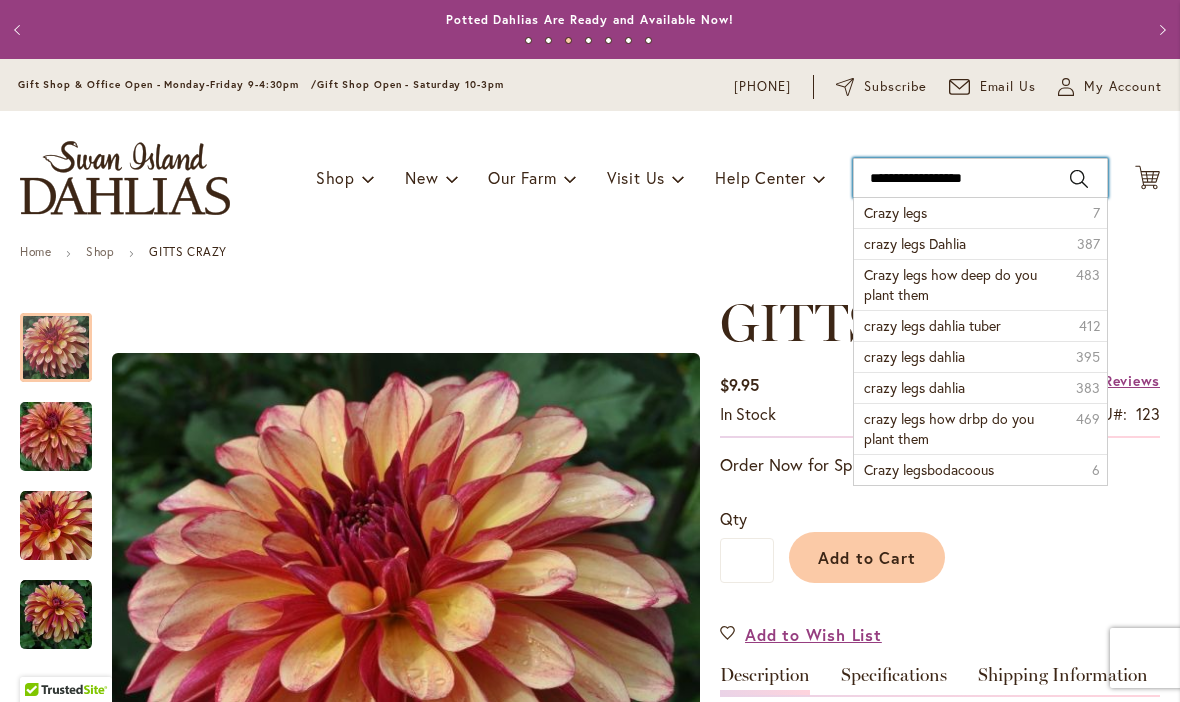 type on "**********" 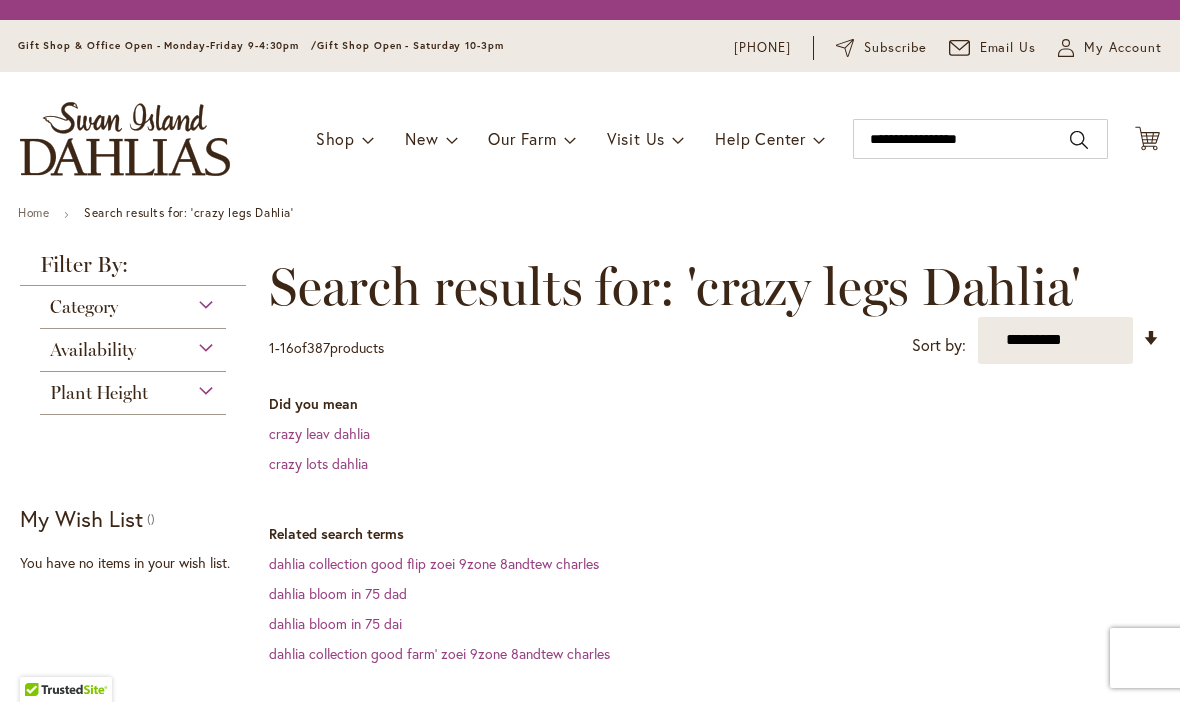 scroll, scrollTop: 0, scrollLeft: 0, axis: both 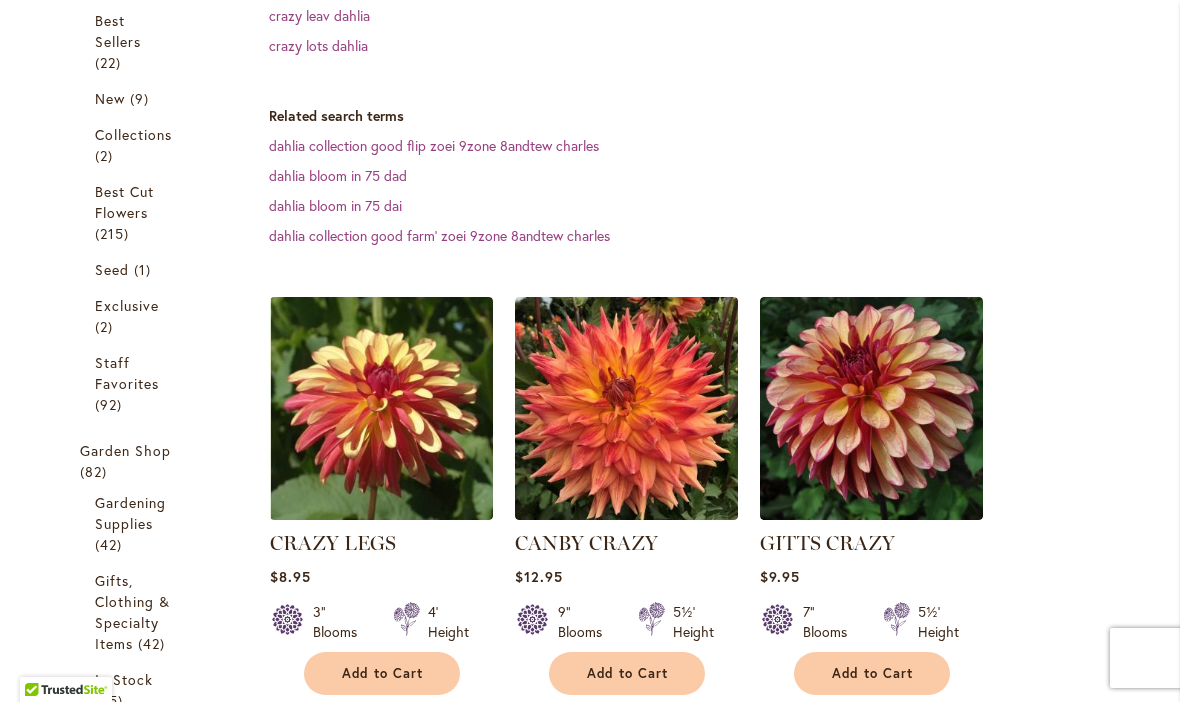 click on "CRAZY LEGS
Rating:
96%
6                  Reviews
$8.95
3" Blooms 4' Height Add to Cart" at bounding box center (714, 1542) 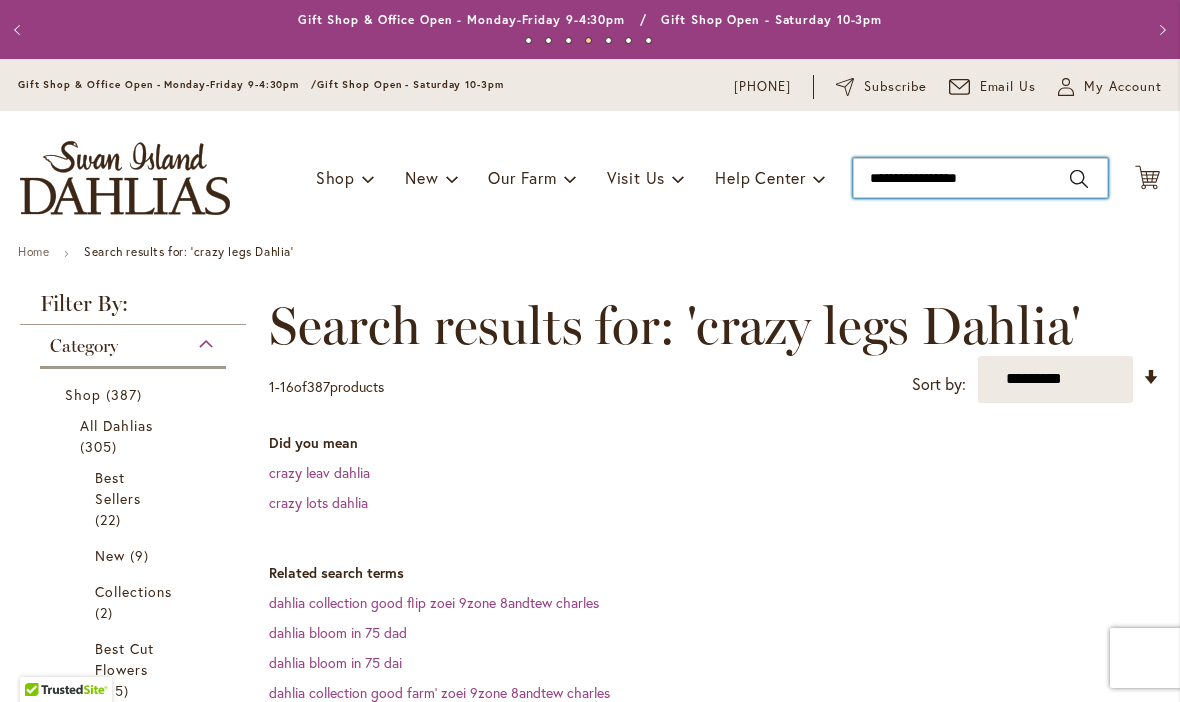 click on "**********" at bounding box center (980, 178) 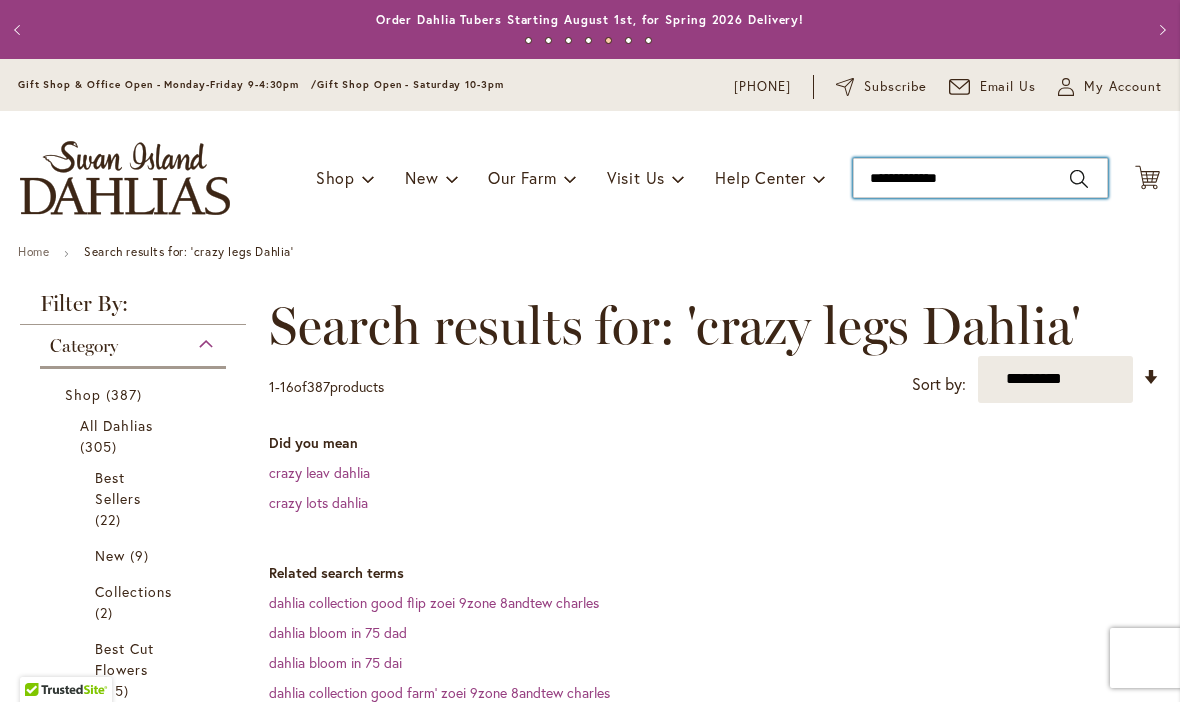 type on "**********" 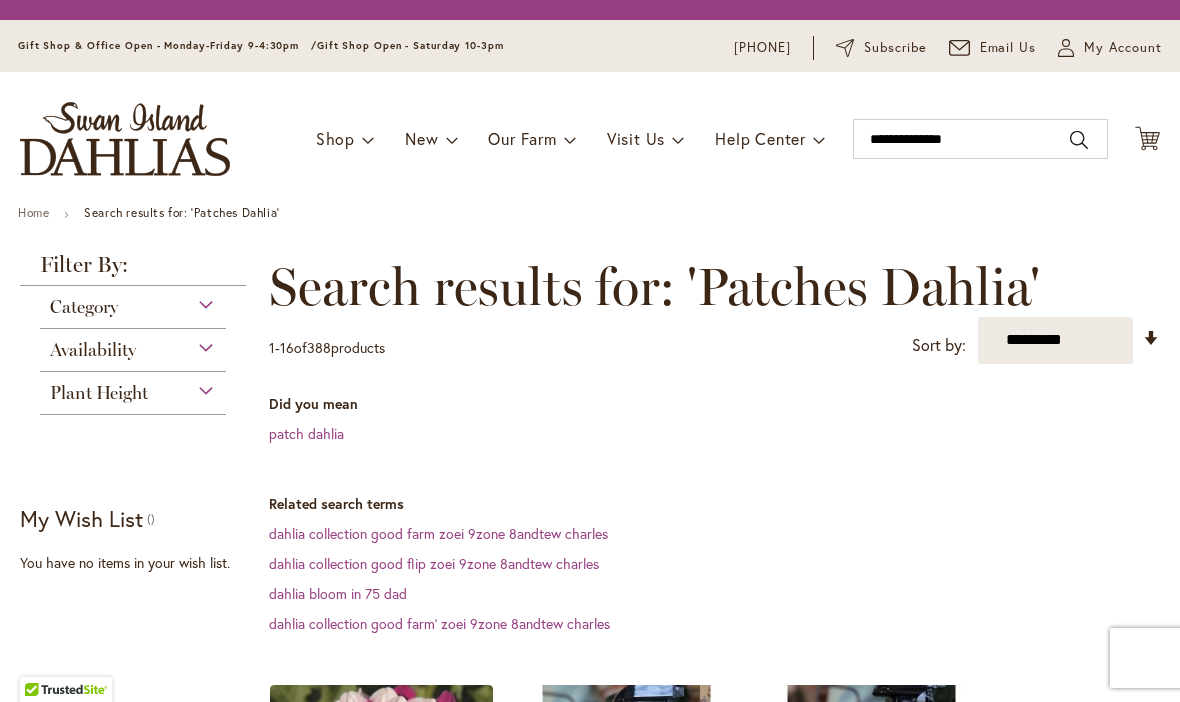 scroll, scrollTop: 0, scrollLeft: 0, axis: both 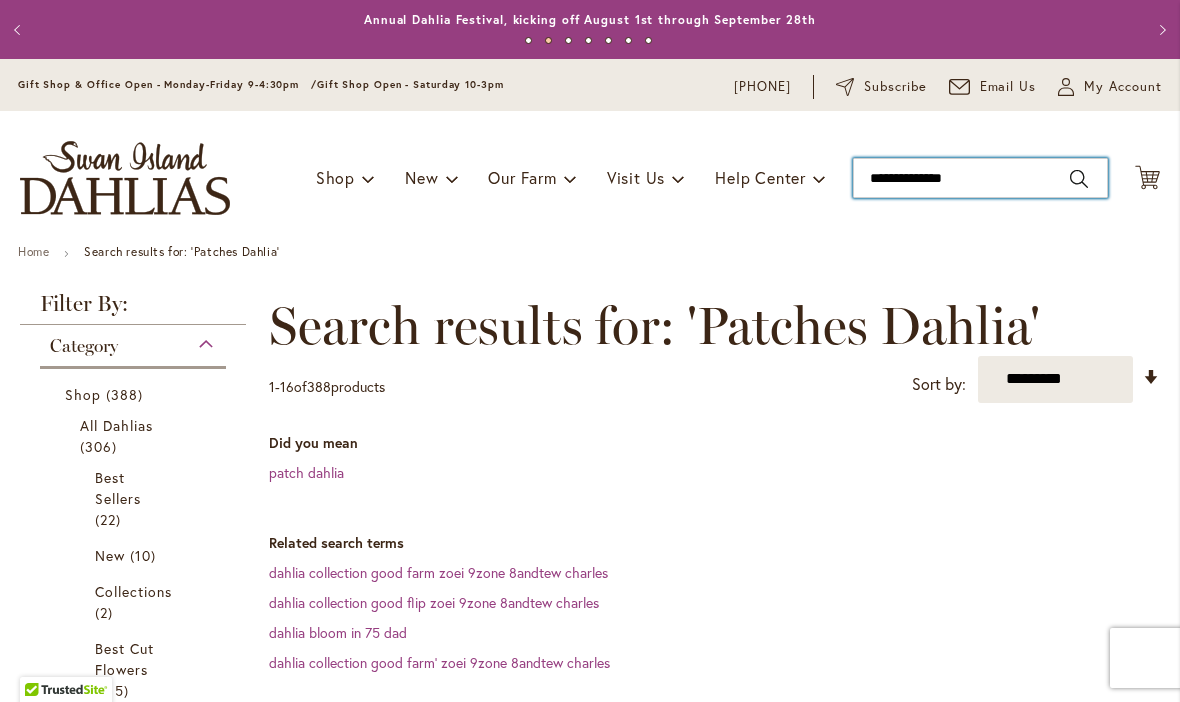 click on "**********" at bounding box center (980, 178) 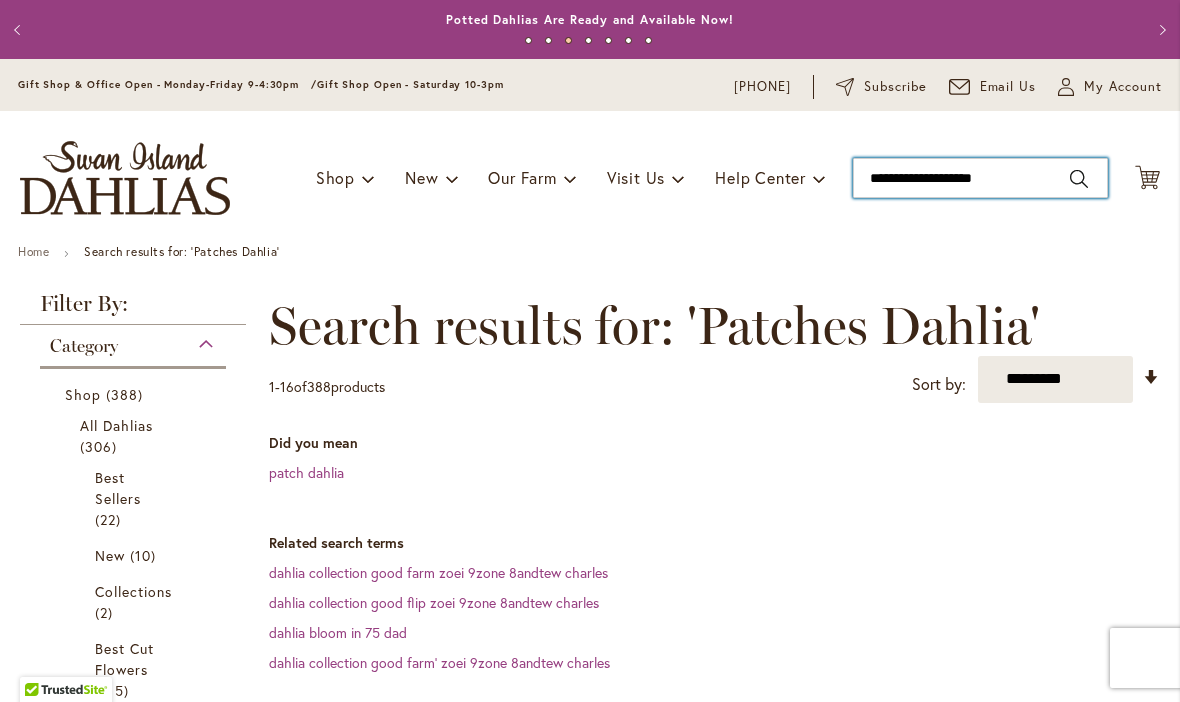 type on "**********" 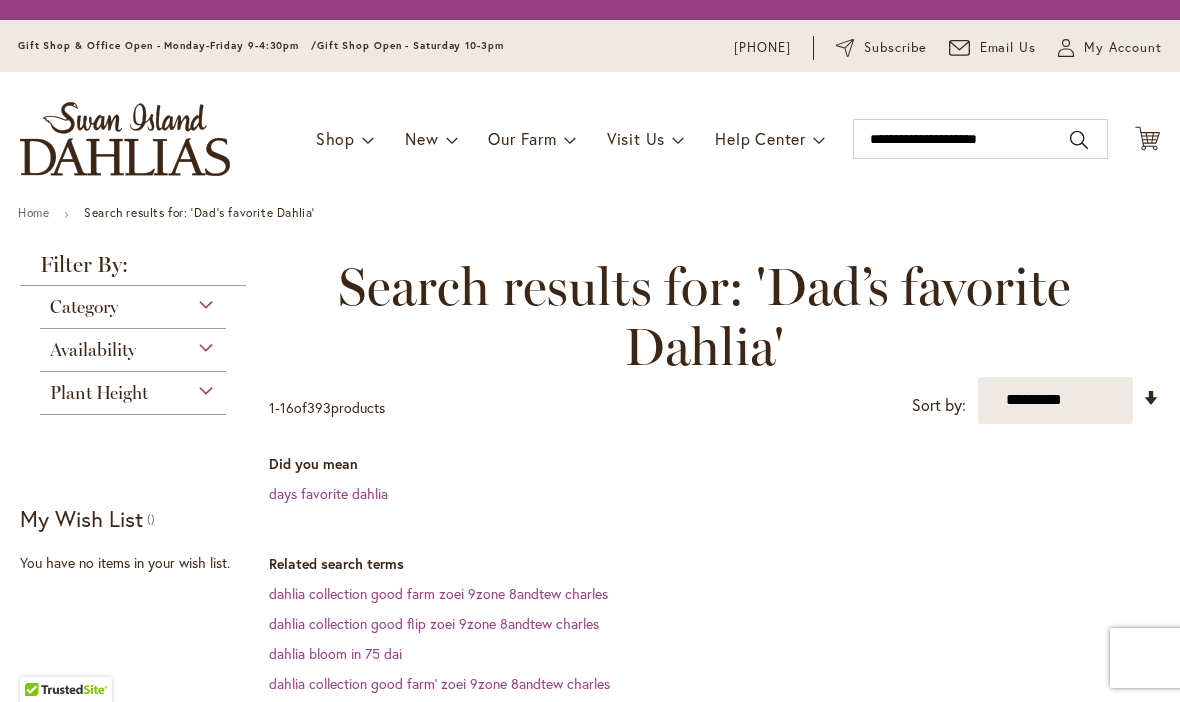scroll, scrollTop: 0, scrollLeft: 0, axis: both 